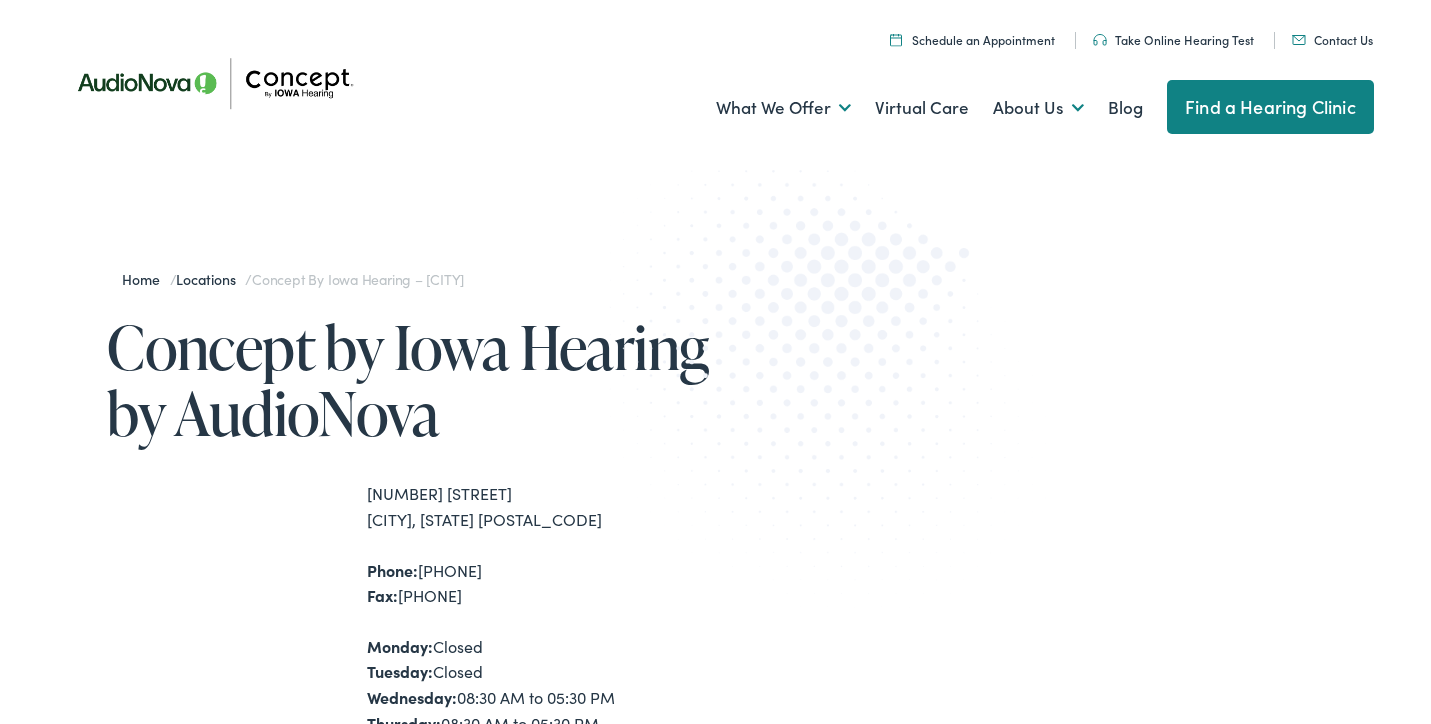 scroll, scrollTop: 200, scrollLeft: 0, axis: vertical 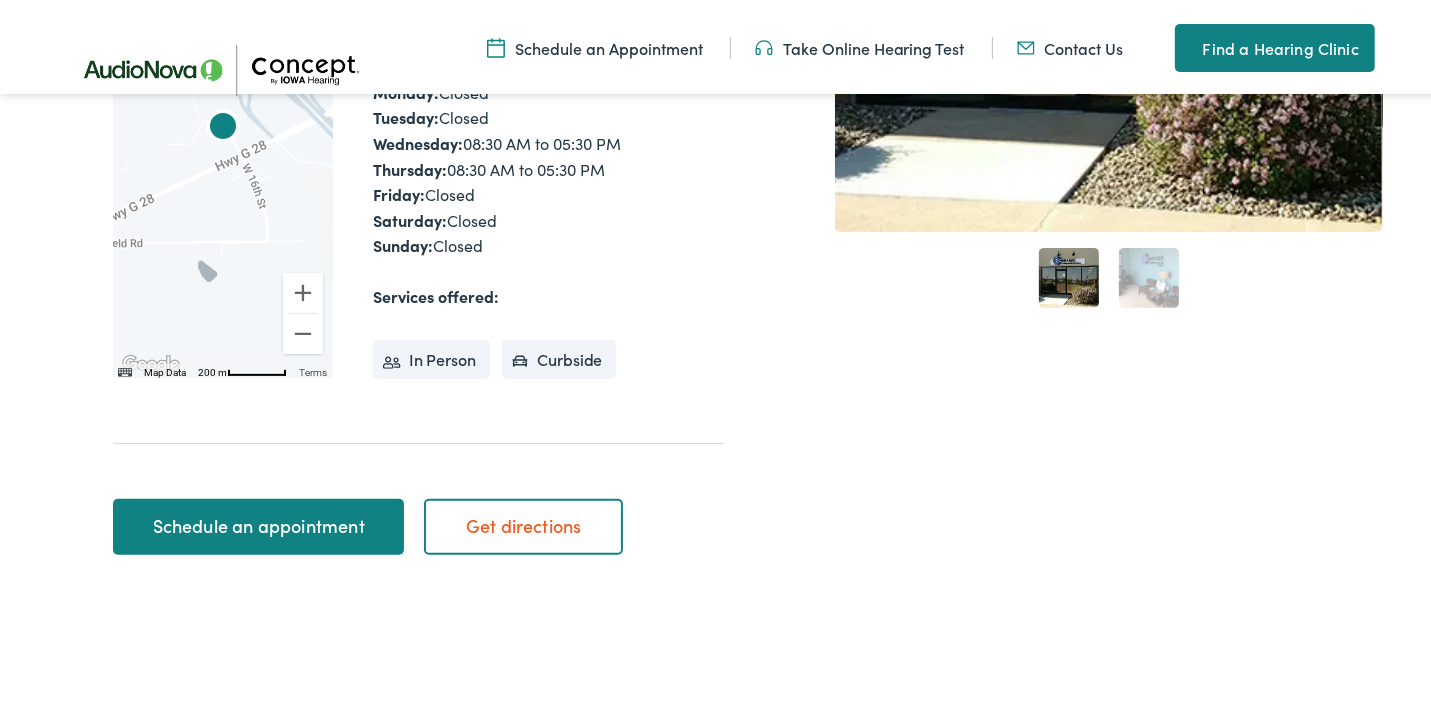 click on "Schedule an appointment" at bounding box center (258, 523) 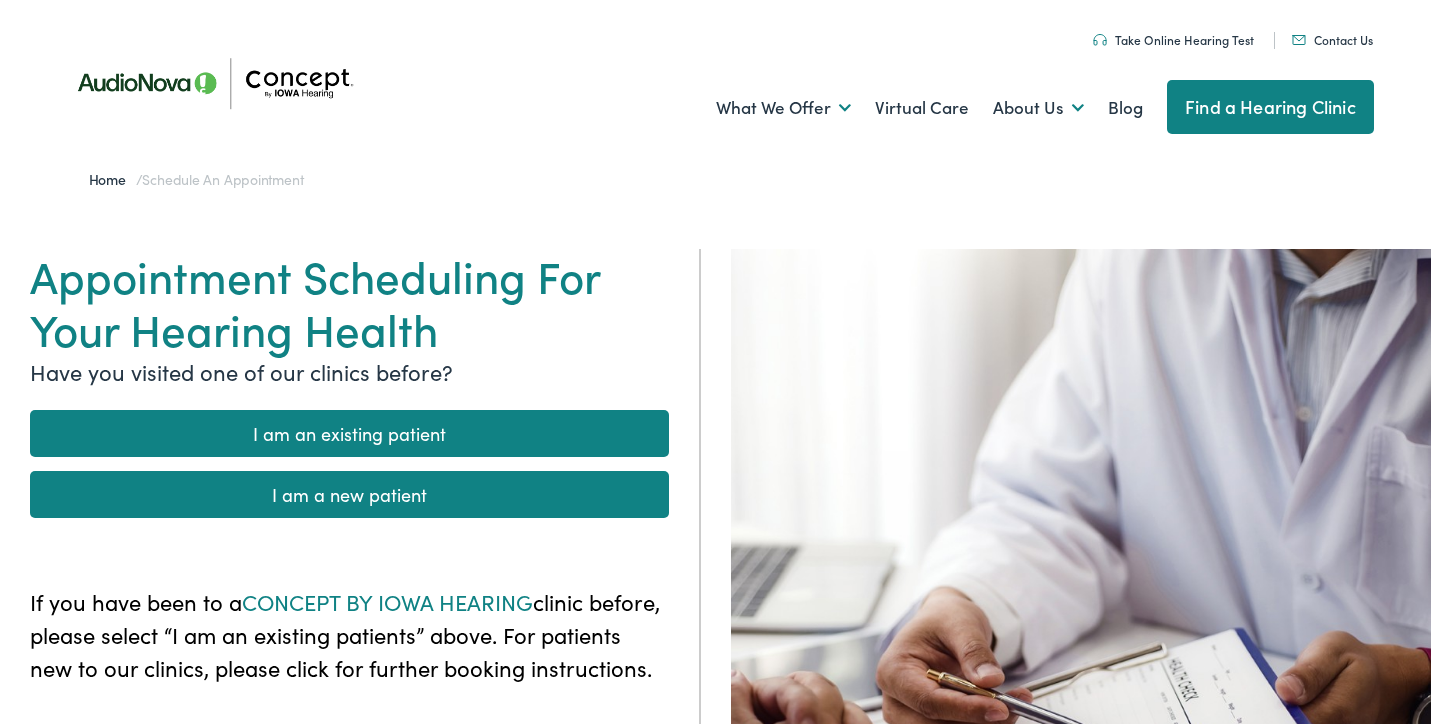 scroll, scrollTop: 0, scrollLeft: 0, axis: both 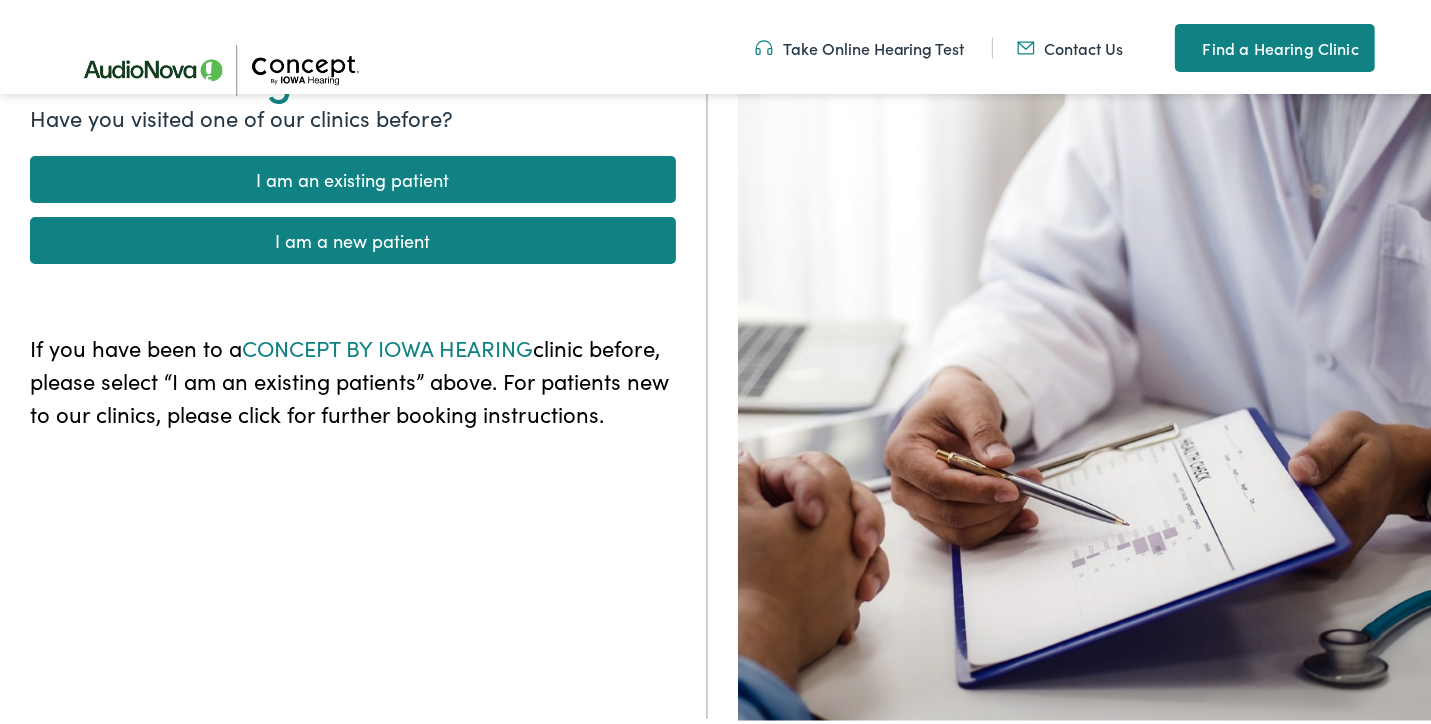 click on "I am a new patient" at bounding box center (353, 236) 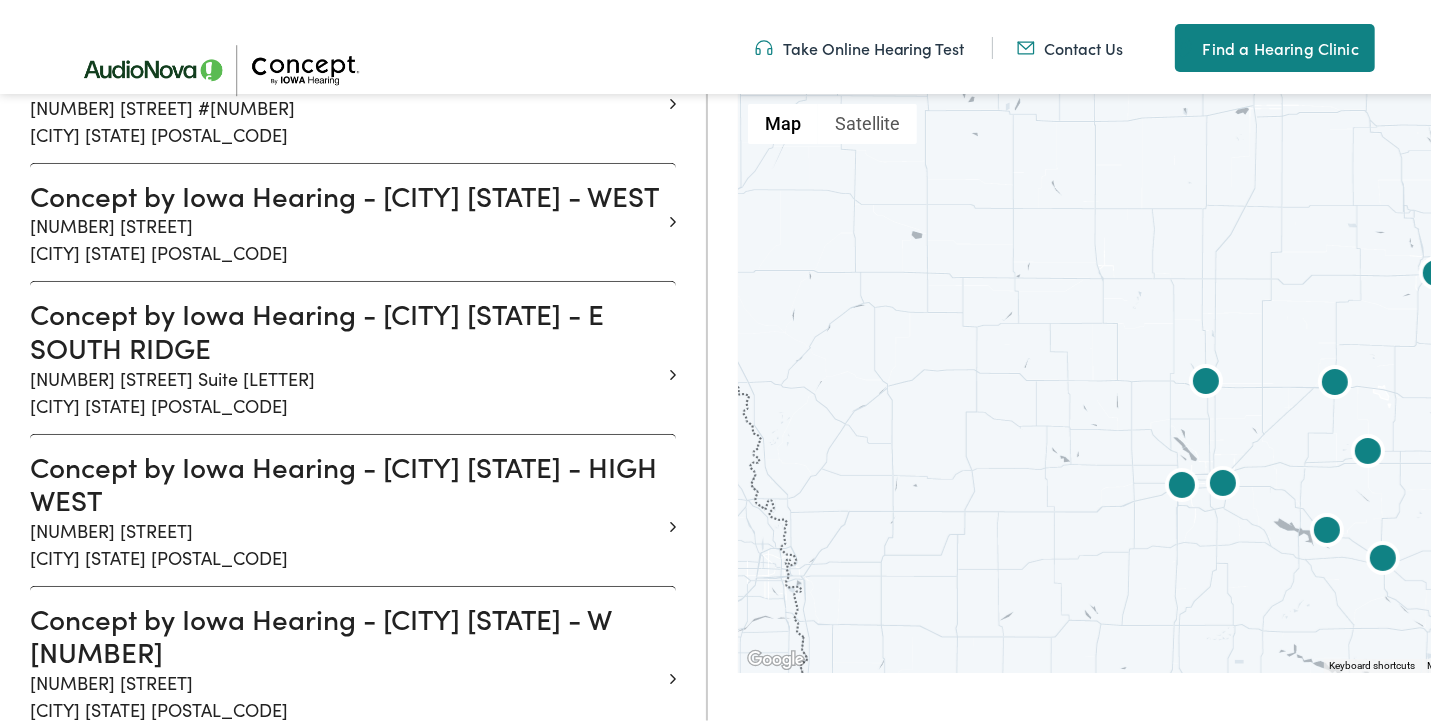 scroll, scrollTop: 1500, scrollLeft: 0, axis: vertical 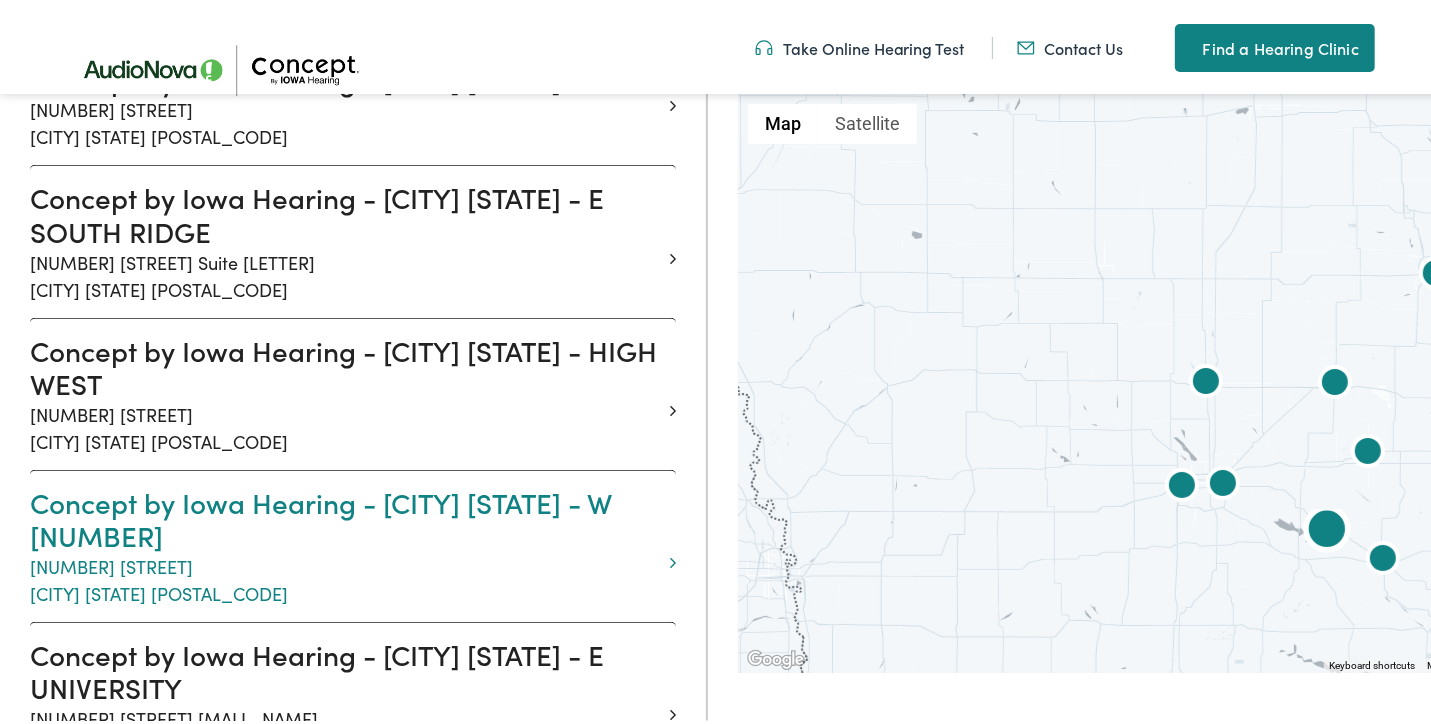 click on "[NUMBER] [STREET]  [CITY] [STATE] [POSTAL_CODE]" at bounding box center (345, 576) 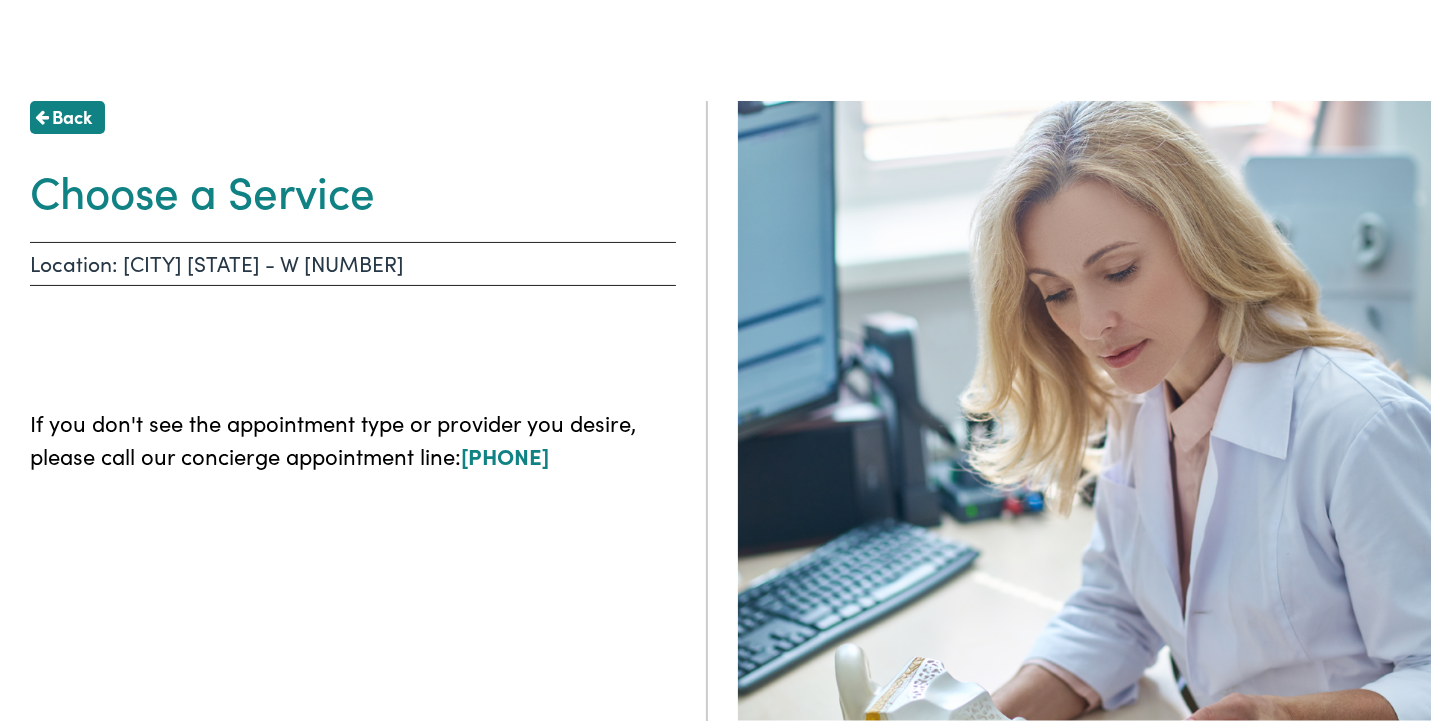 scroll, scrollTop: 300, scrollLeft: 0, axis: vertical 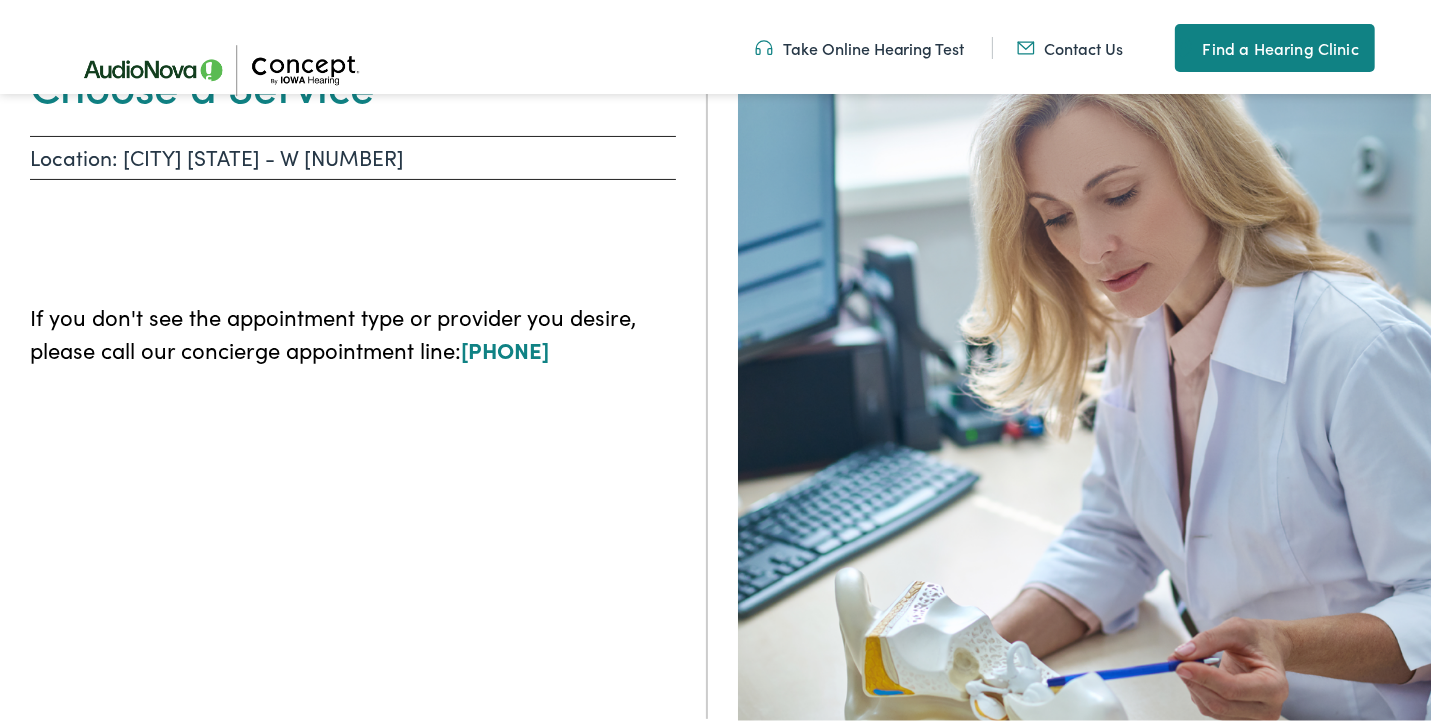 click on "If you don't see the appointment type or provider you desire, please call our concierge appointment line:  [PHONE]" at bounding box center [353, 329] 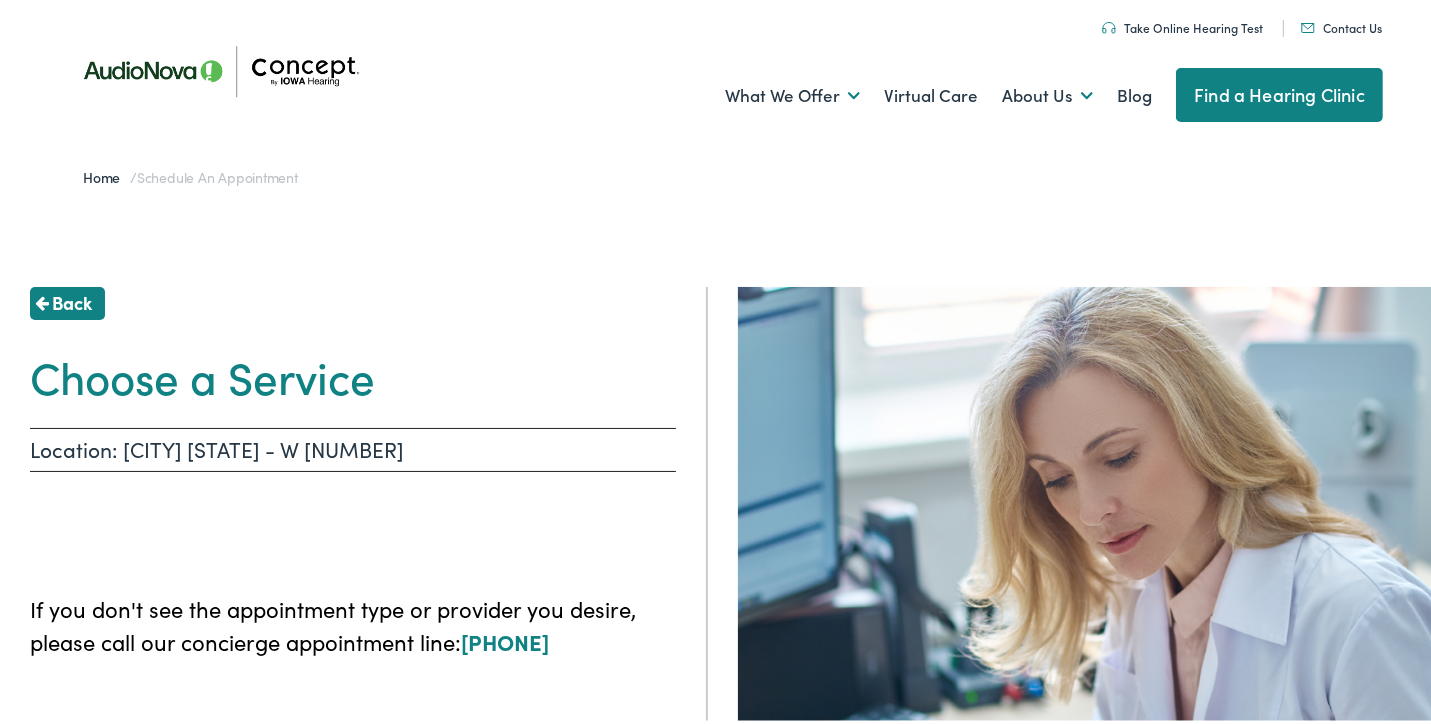 scroll, scrollTop: 0, scrollLeft: 0, axis: both 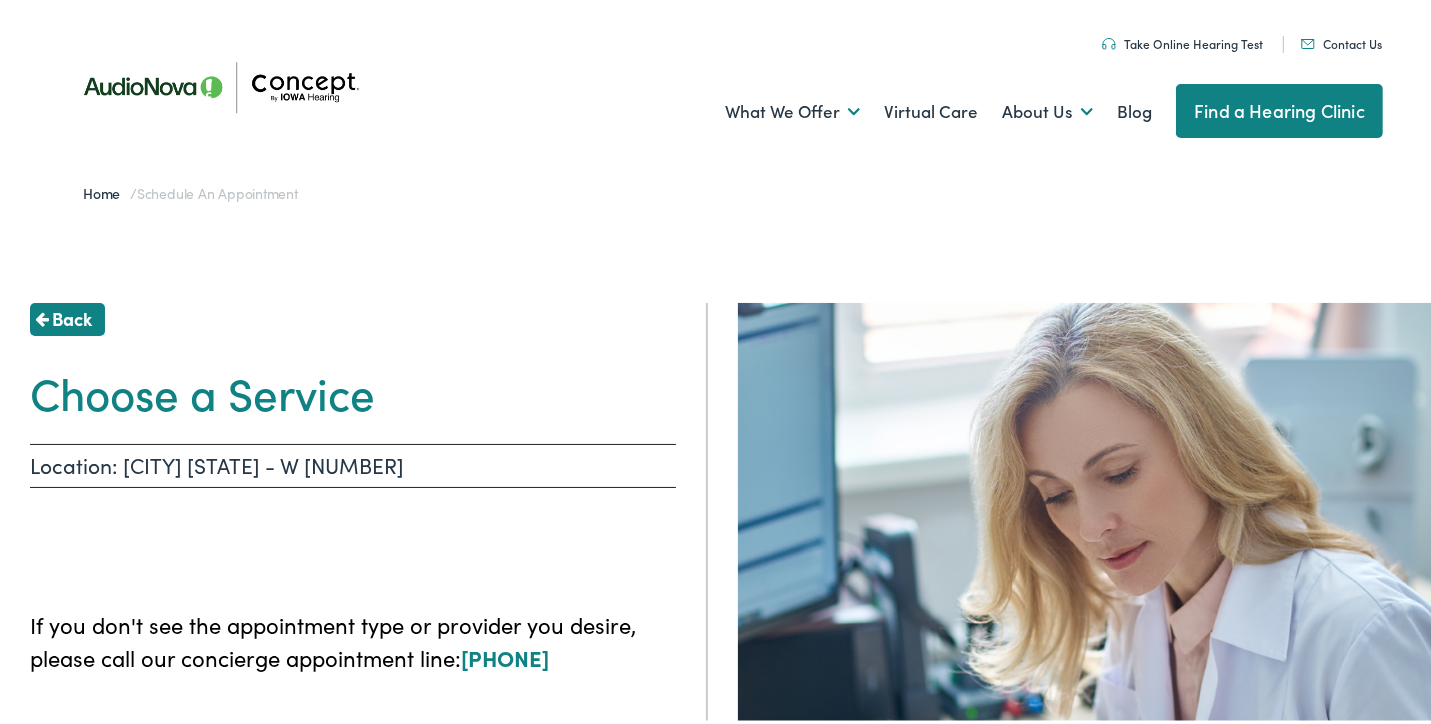 click on "Choose a Service" at bounding box center (353, 388) 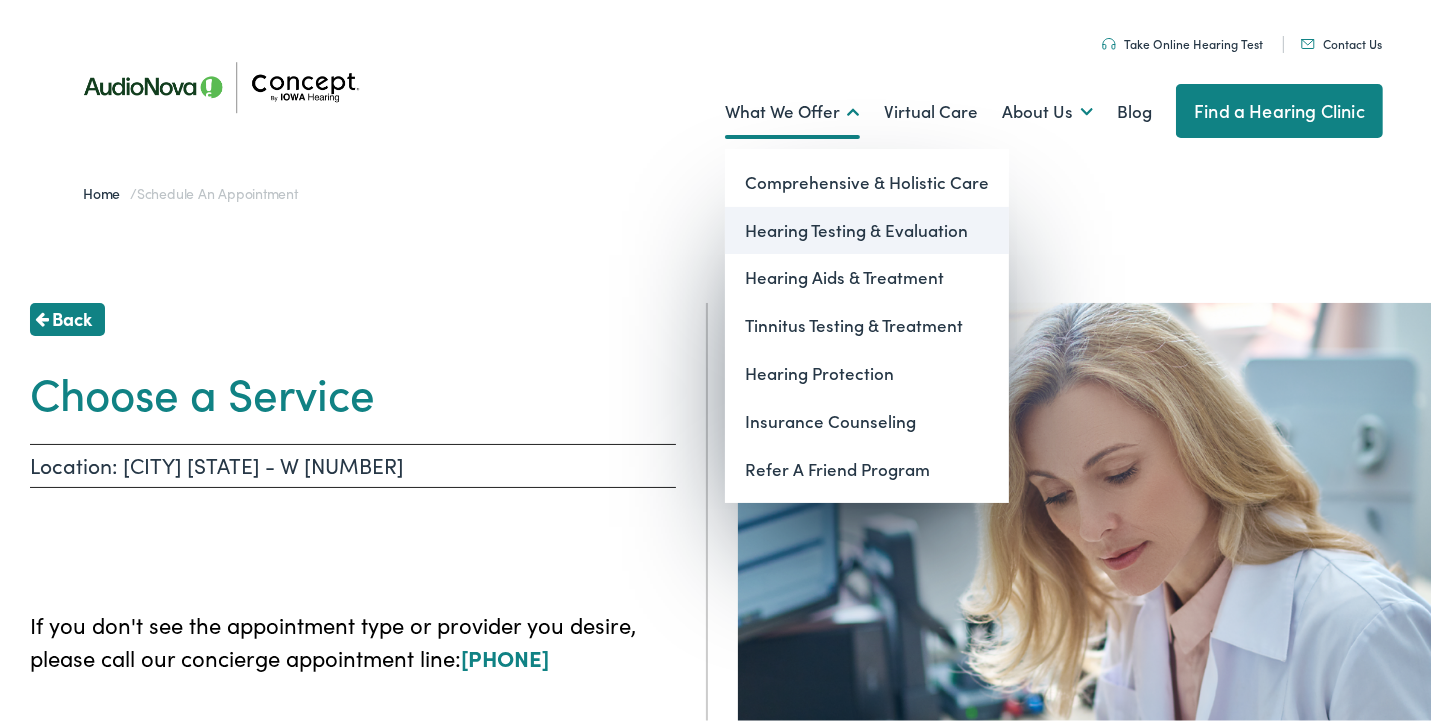 click on "Hearing Testing & Evaluation" at bounding box center [867, 227] 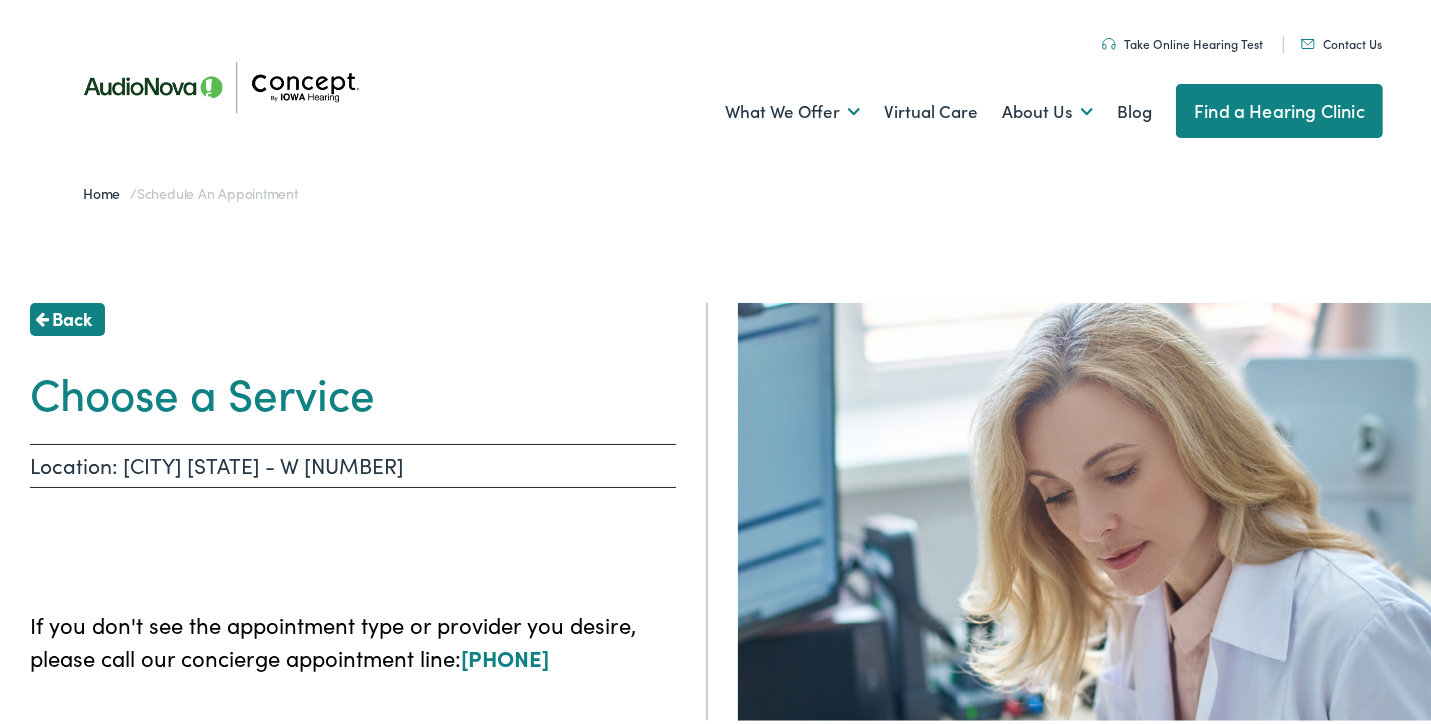 click on "Location: PELLA IA - W 16TH" at bounding box center [353, 462] 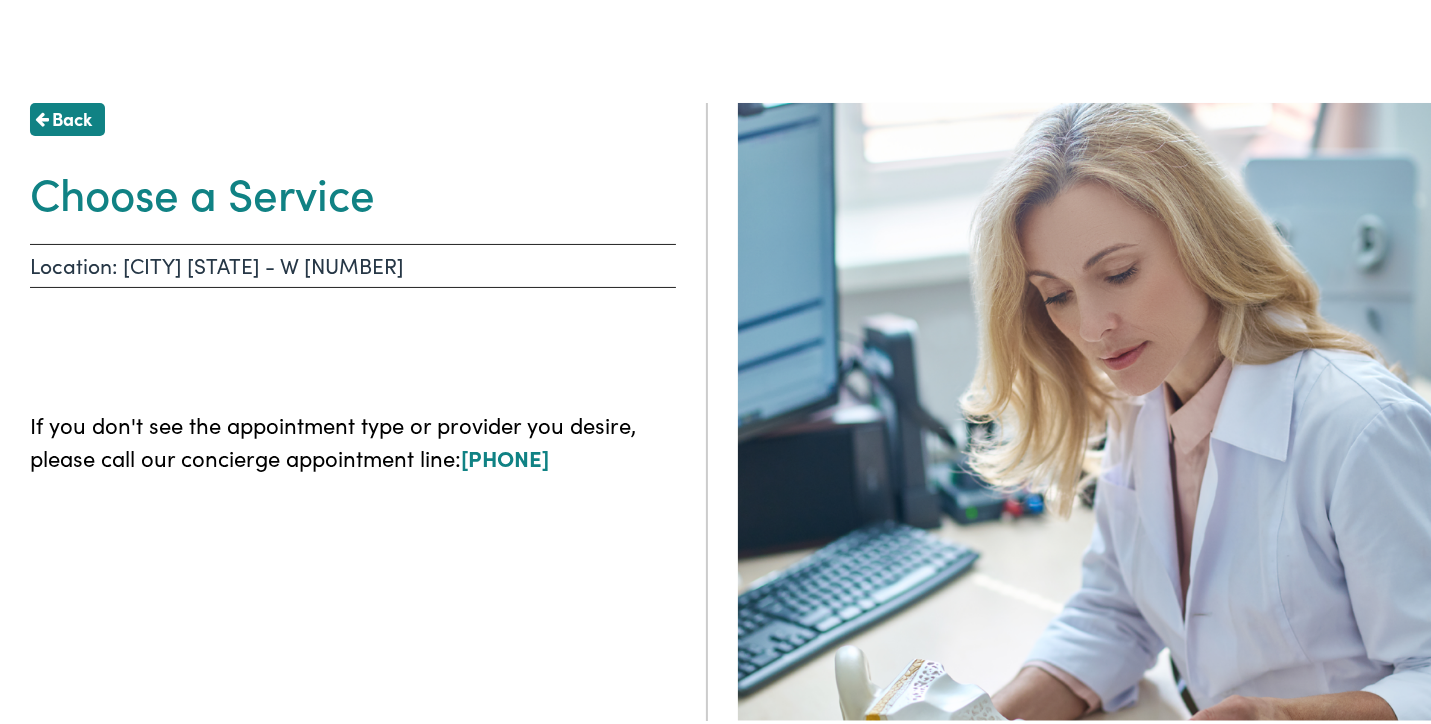 click on "If you don't see the appointment type or provider you desire, please call our concierge appointment line:  866-512-0041" at bounding box center [353, 437] 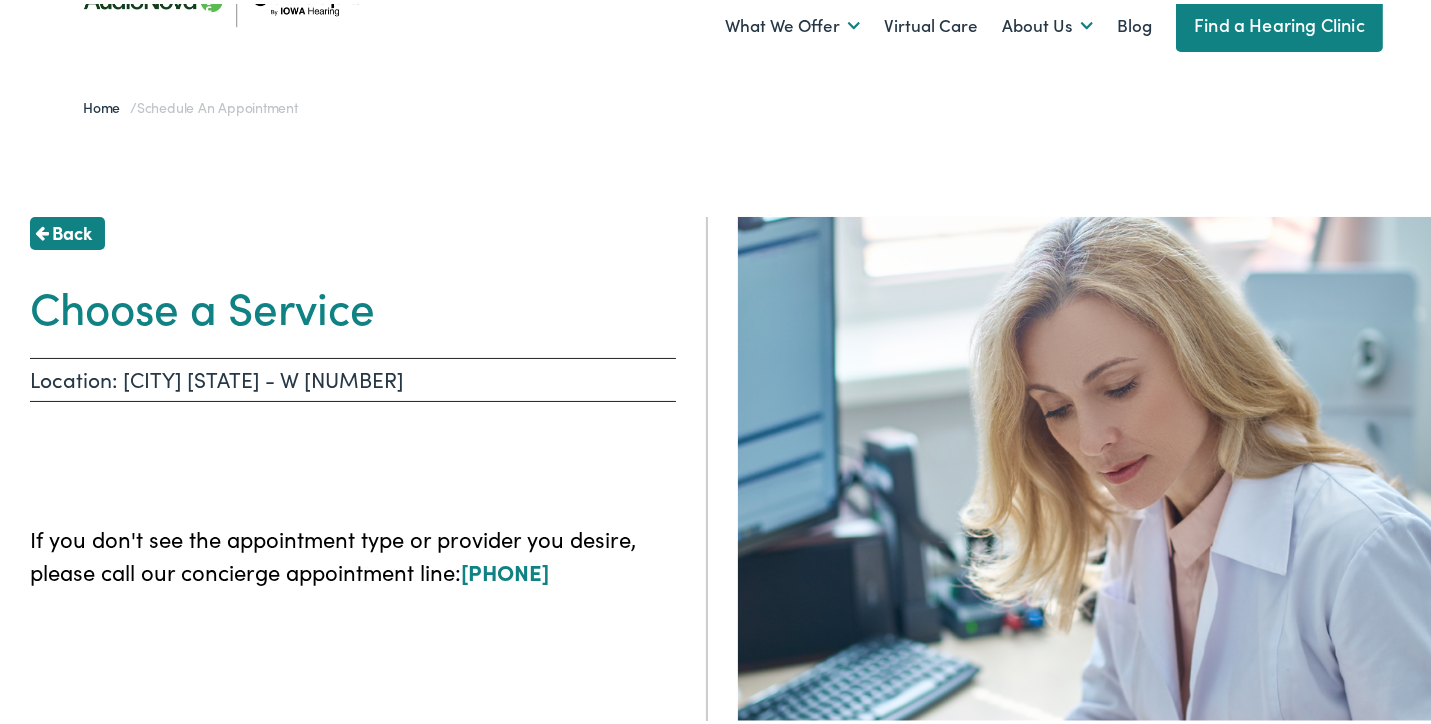 scroll, scrollTop: 0, scrollLeft: 0, axis: both 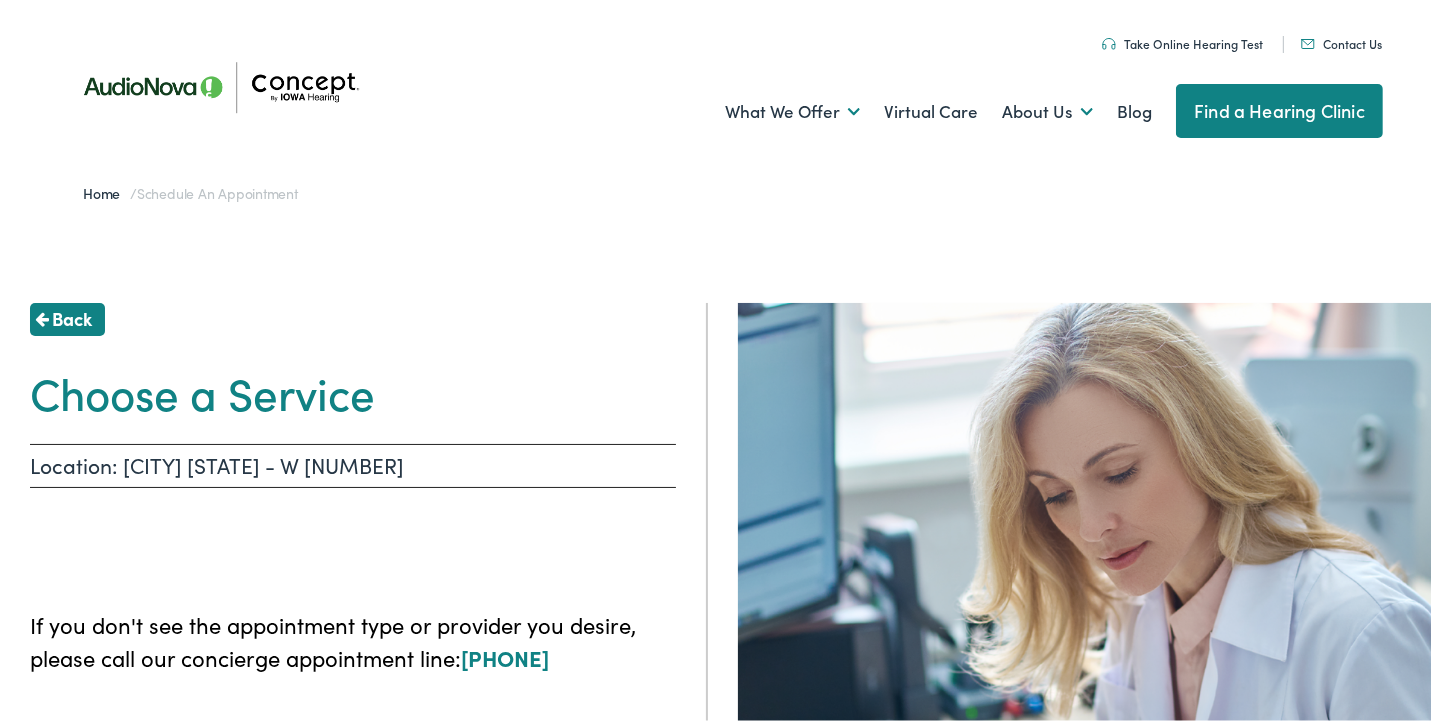 click on "Choose a Service" at bounding box center [353, 388] 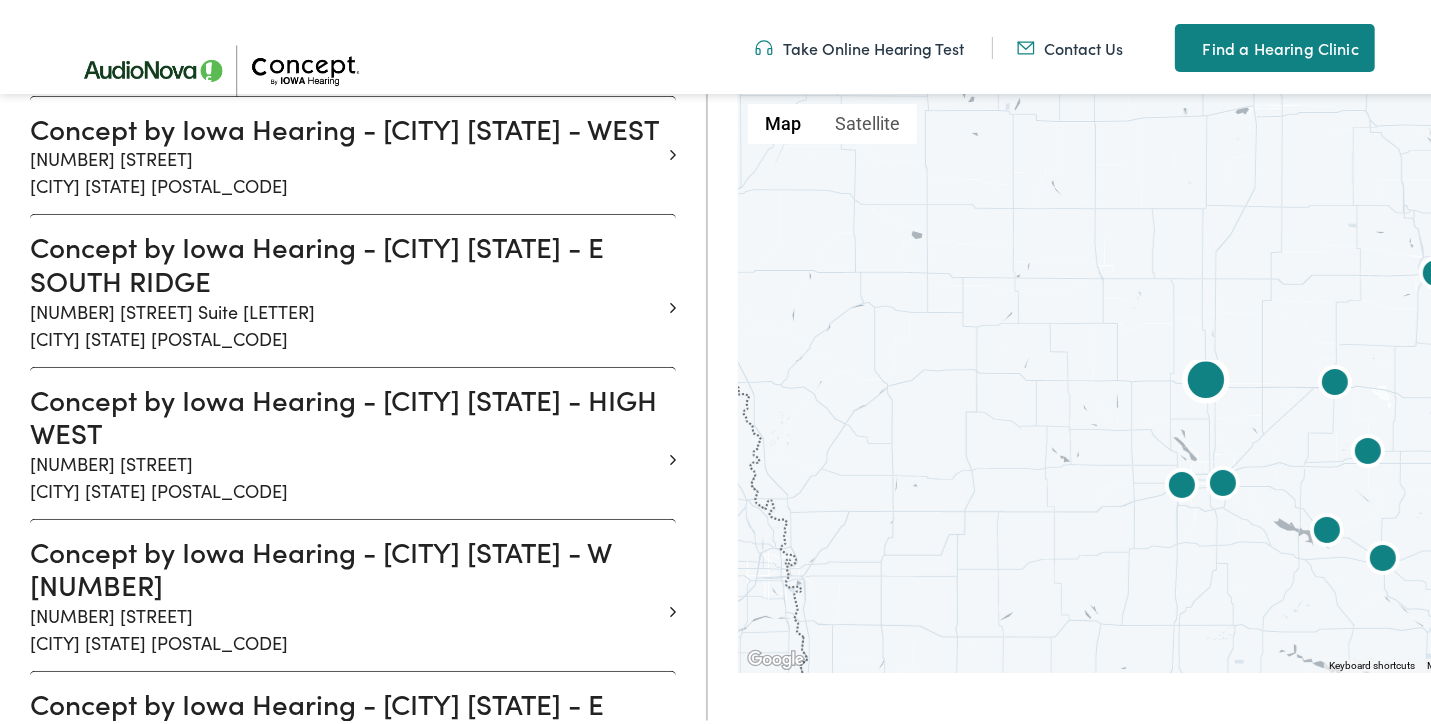 scroll, scrollTop: 1500, scrollLeft: 0, axis: vertical 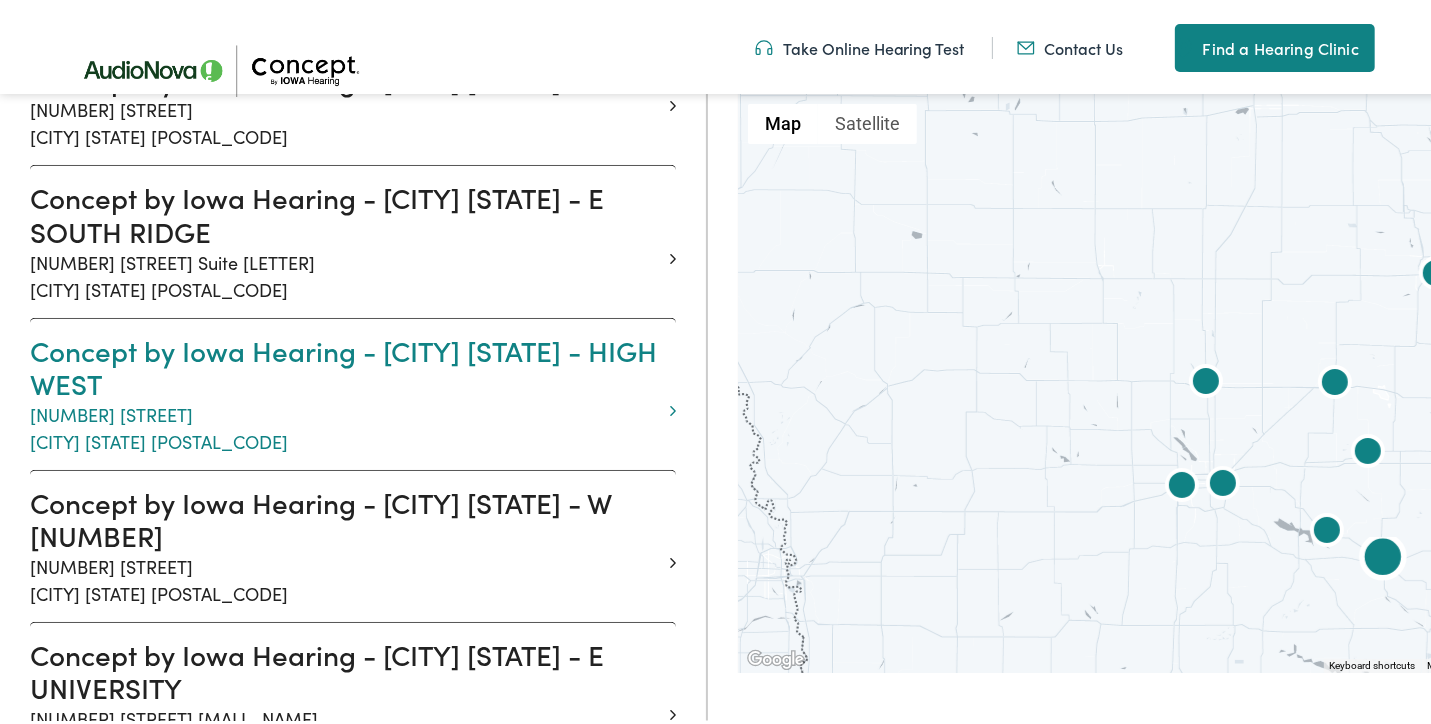click on "Concept by Iowa Hearing - OSKALOOSA IA - HIGH WEST" at bounding box center [345, 363] 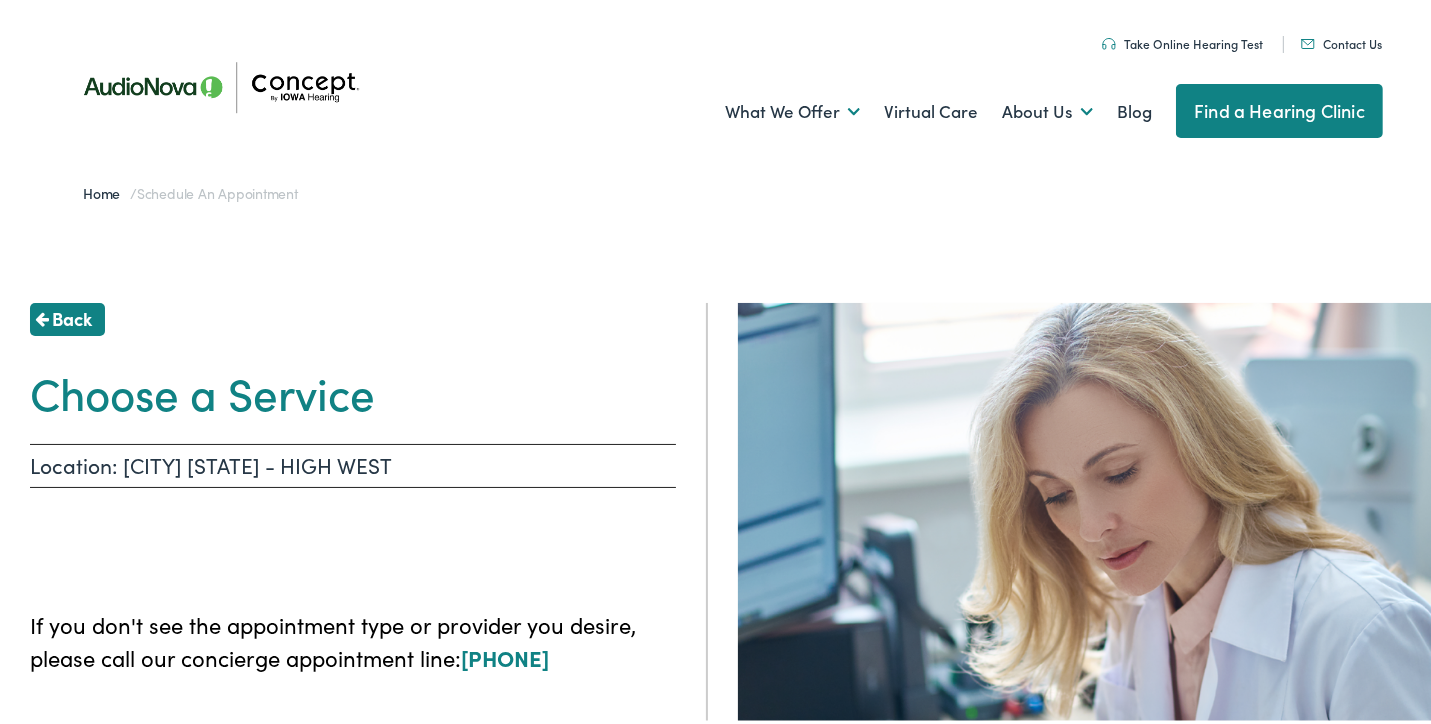 scroll, scrollTop: 200, scrollLeft: 0, axis: vertical 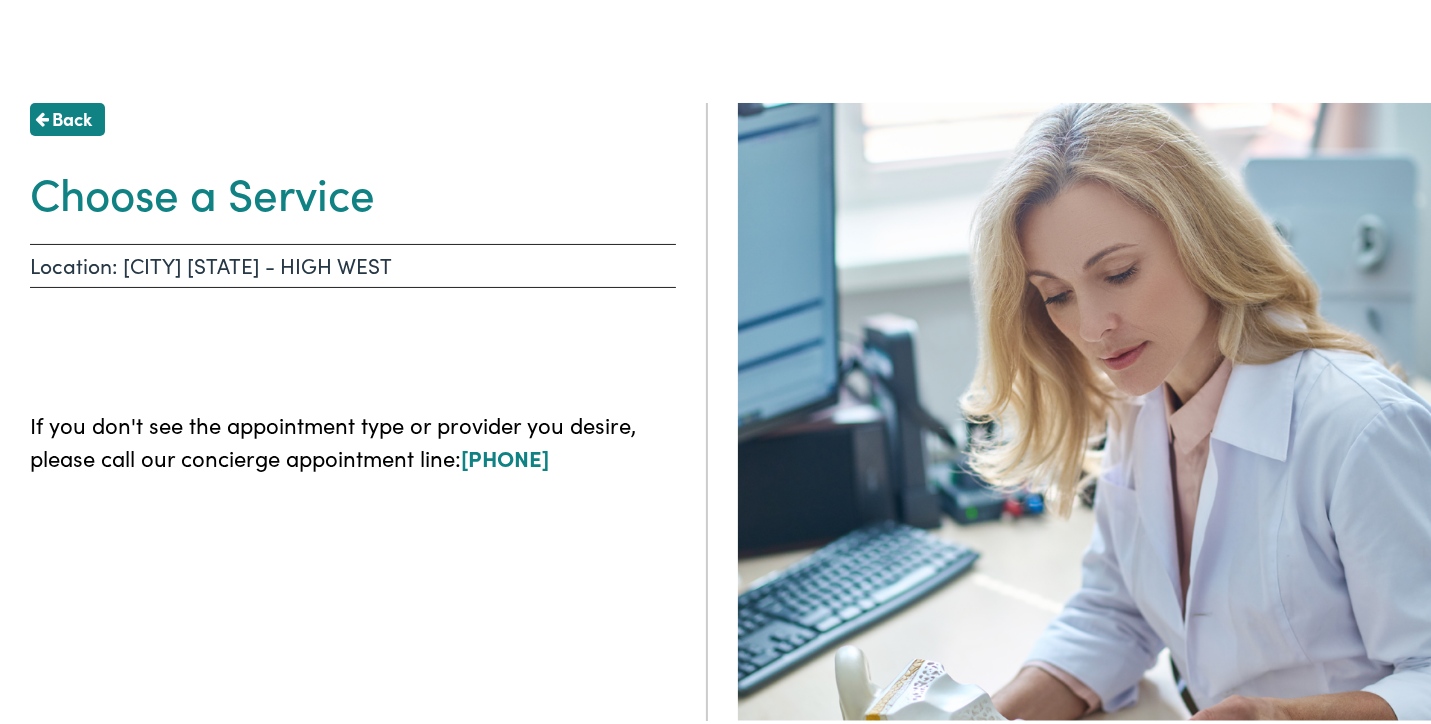 click on "Choose a Service" at bounding box center [353, 188] 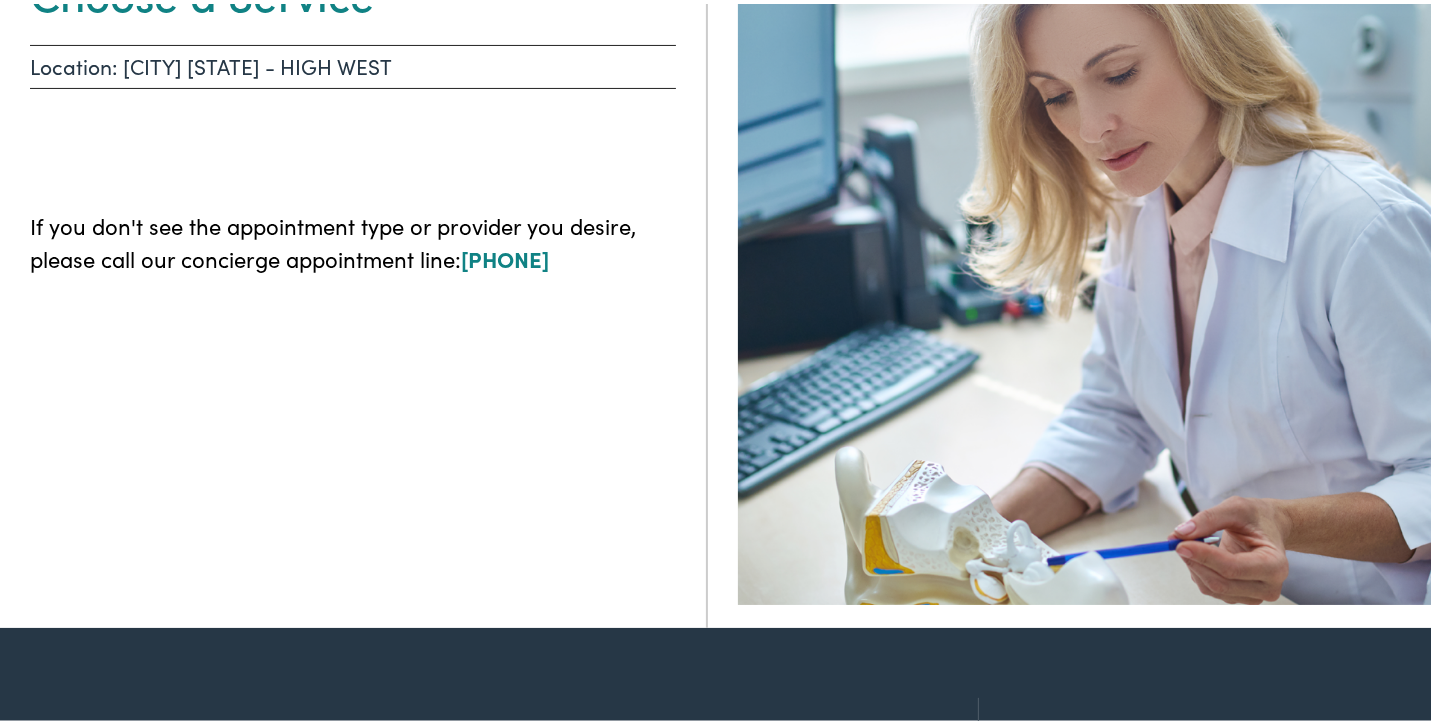 scroll, scrollTop: 100, scrollLeft: 0, axis: vertical 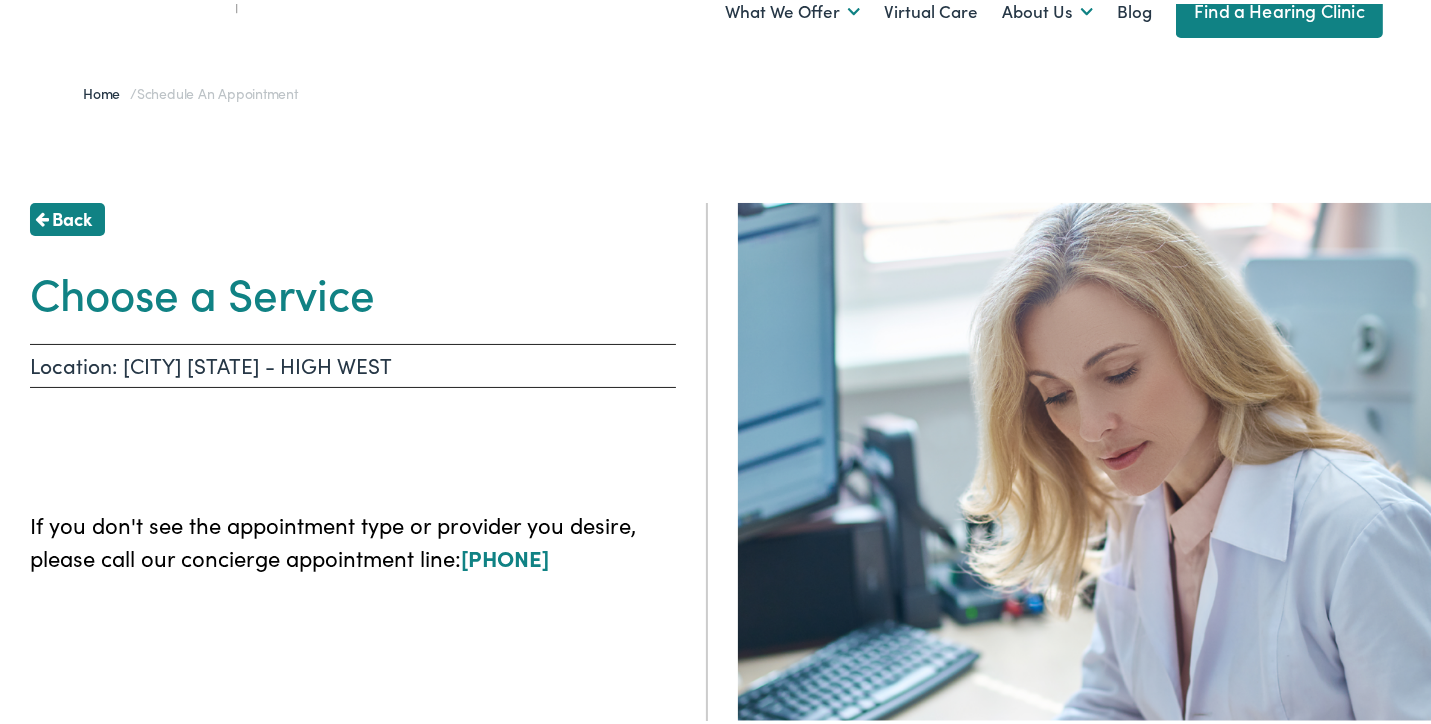 click on "Back" at bounding box center [72, 214] 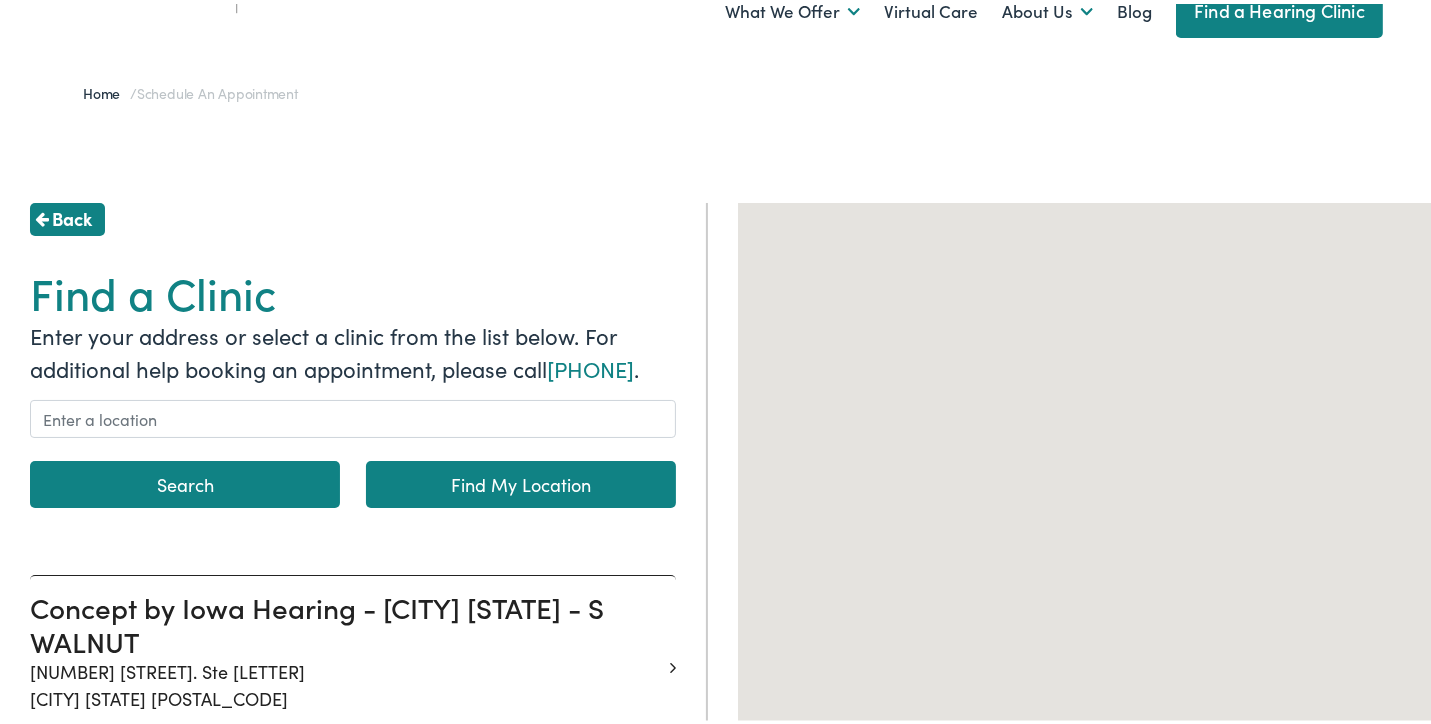 scroll, scrollTop: 0, scrollLeft: 0, axis: both 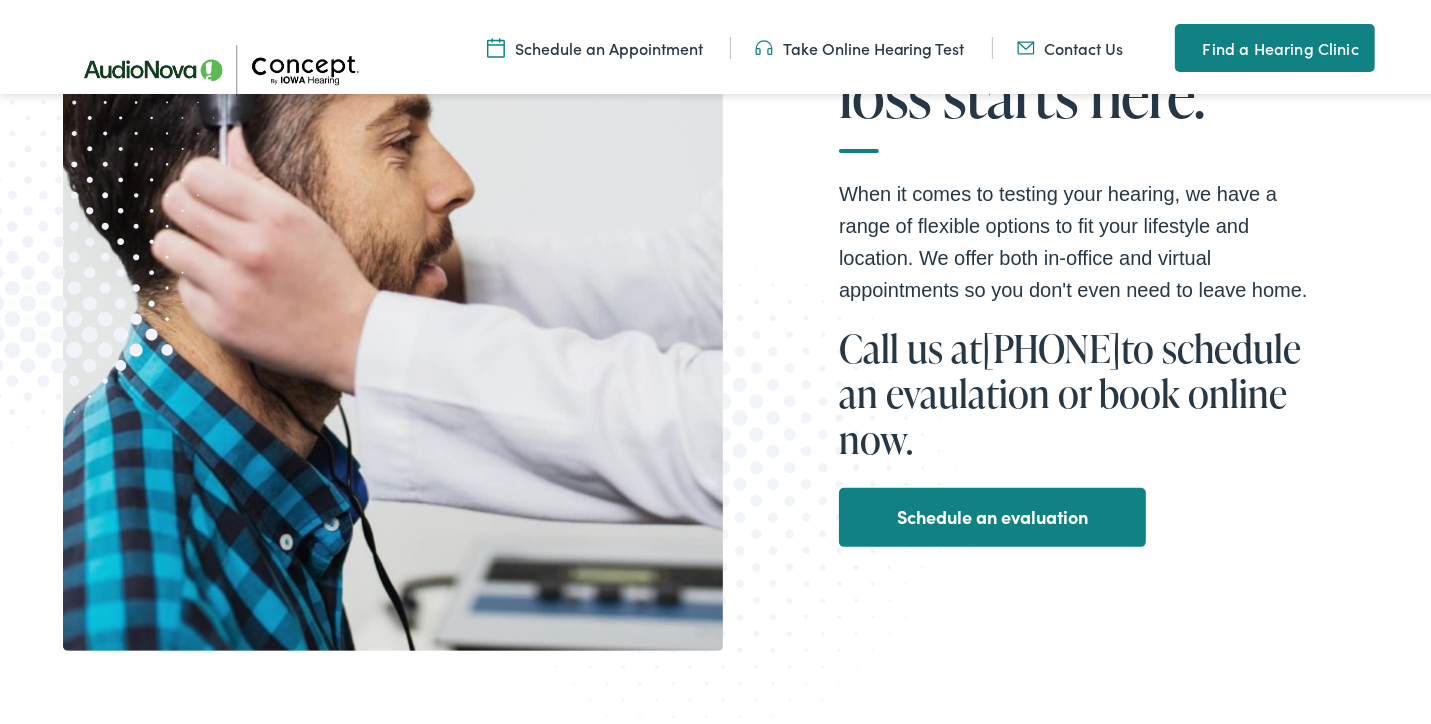 click on "Schedule an evaluation" at bounding box center (992, 513) 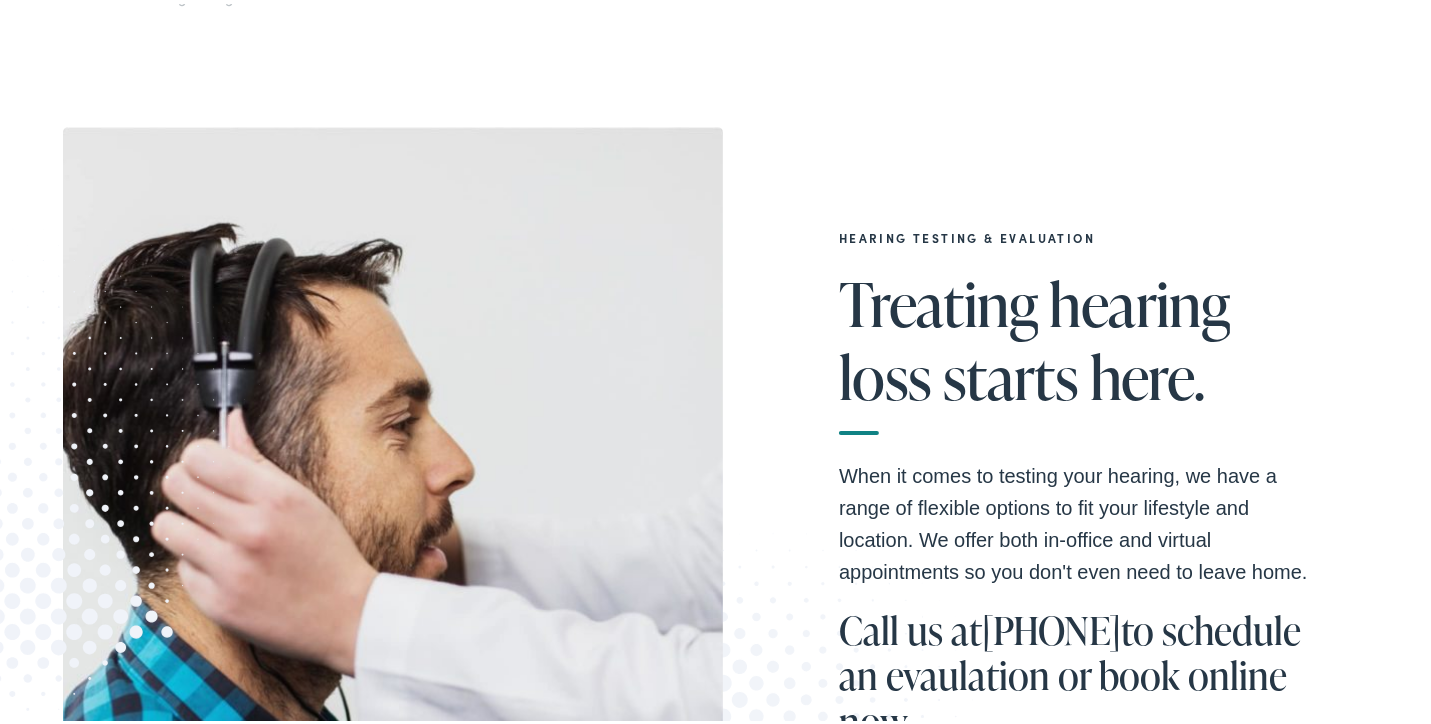 scroll, scrollTop: 0, scrollLeft: 0, axis: both 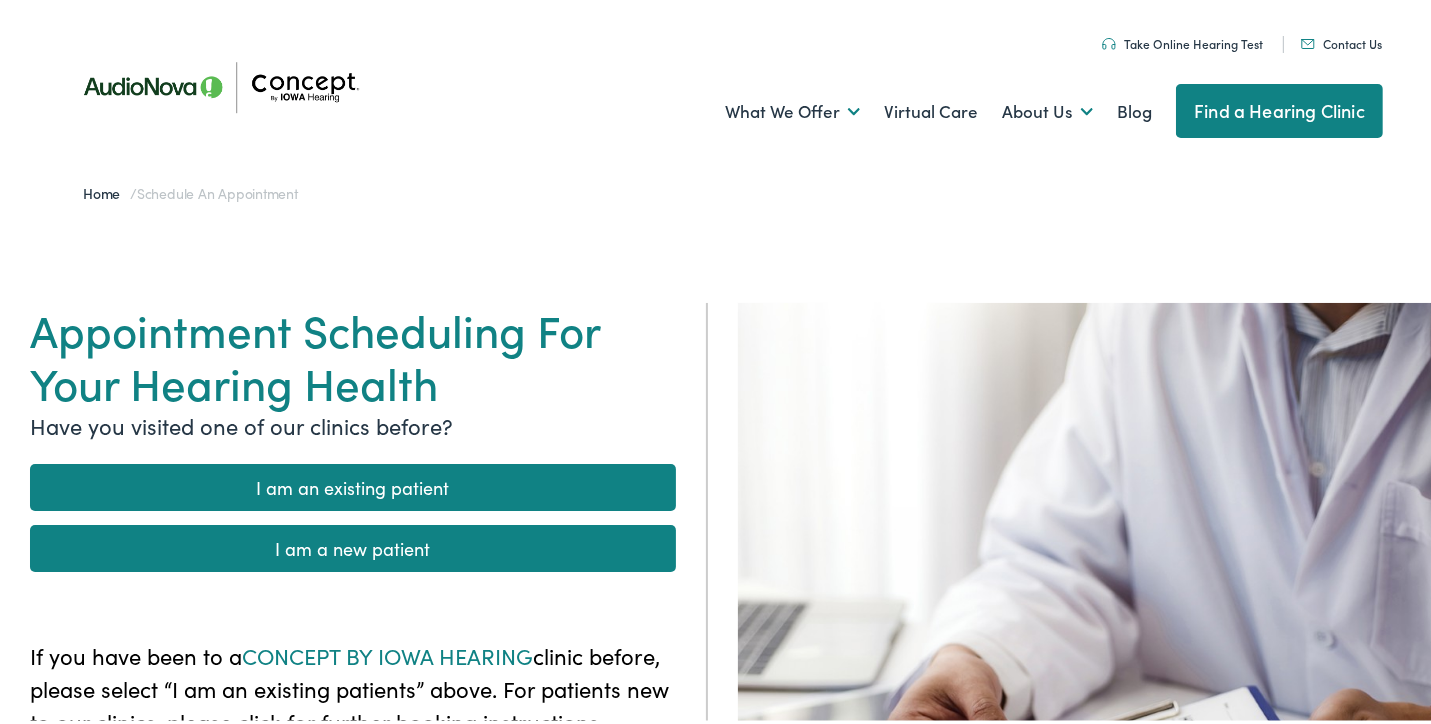 click on "I am a new patient" at bounding box center (353, 544) 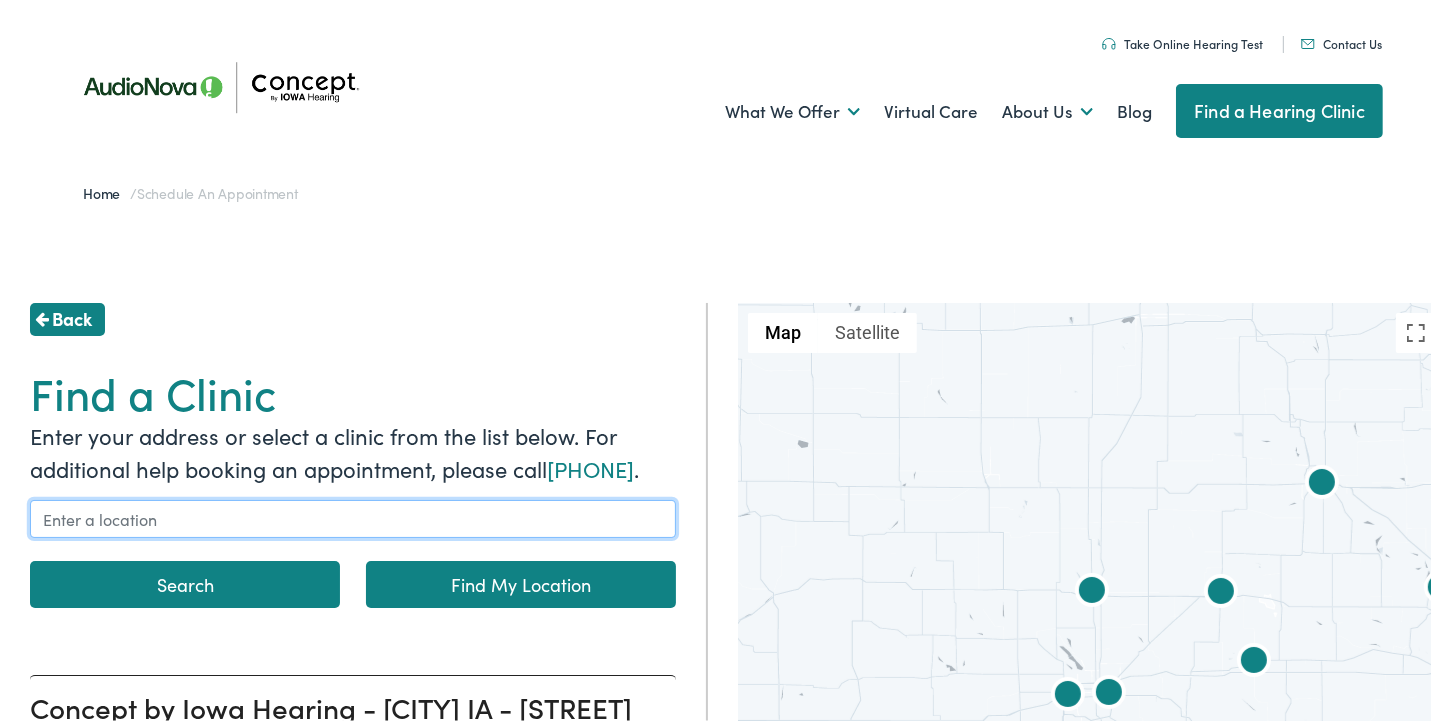 click at bounding box center [353, 515] 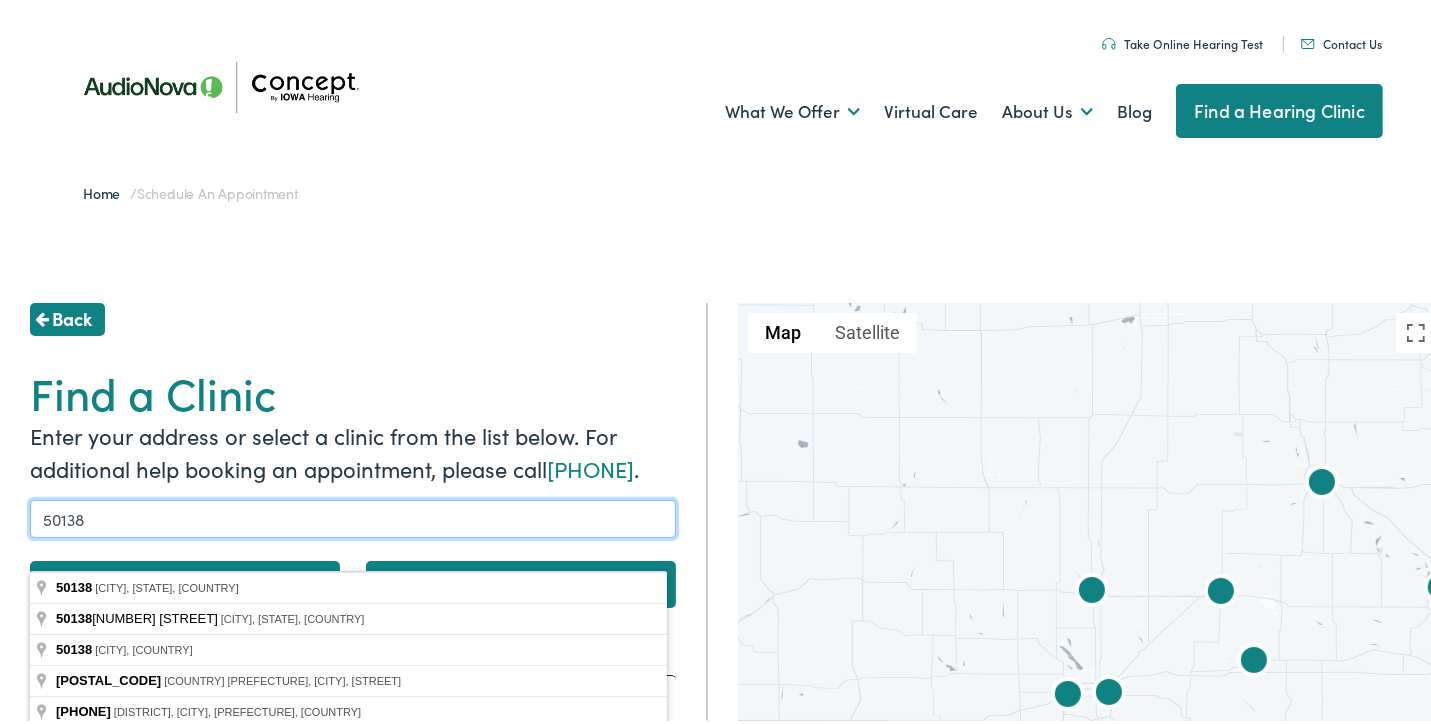 type on "50138" 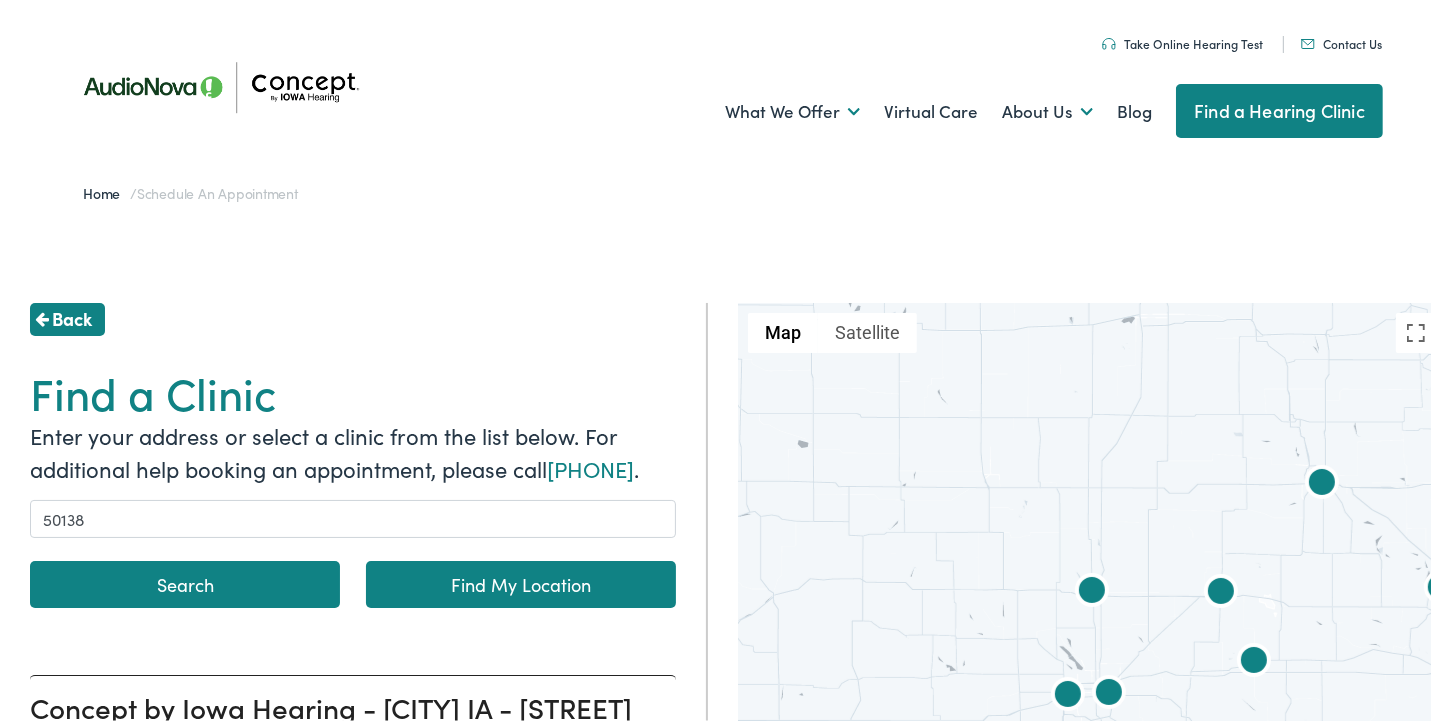 click on "Search" at bounding box center [185, 580] 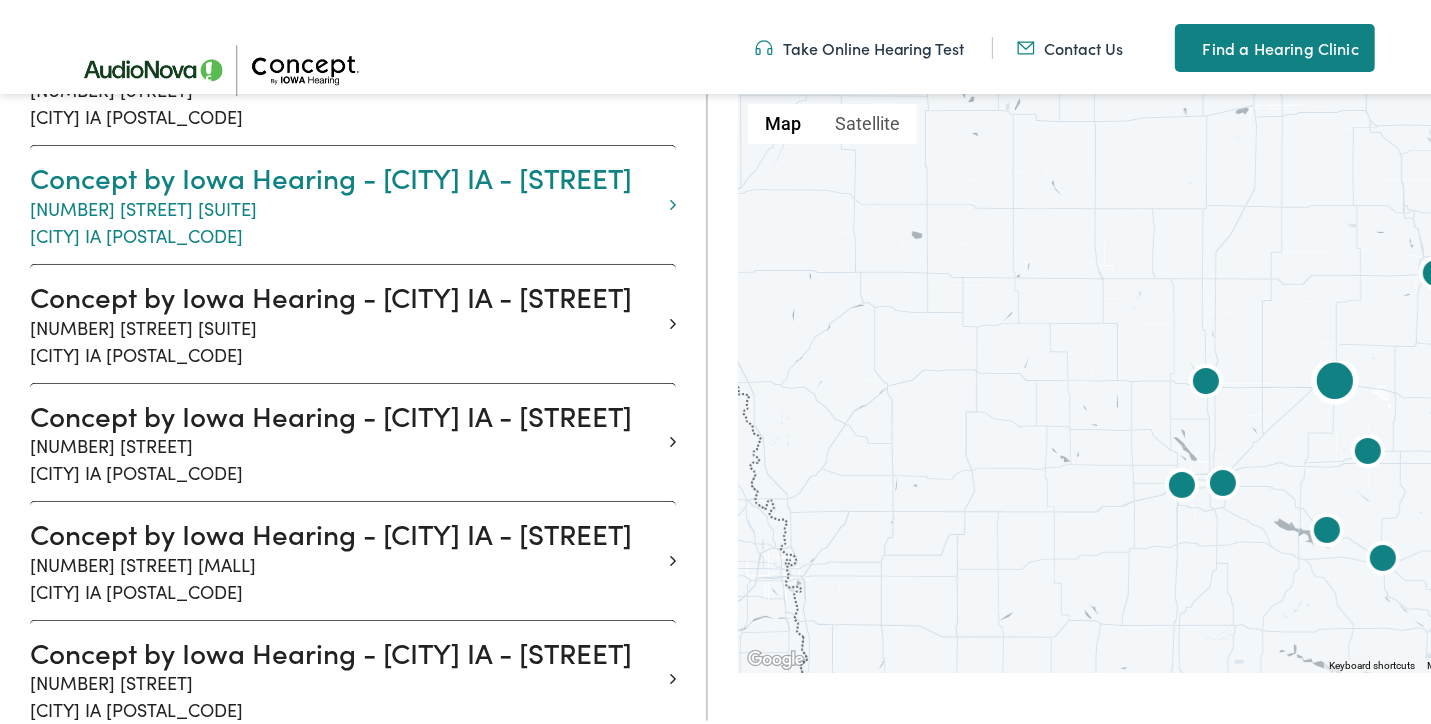 scroll, scrollTop: 1400, scrollLeft: 0, axis: vertical 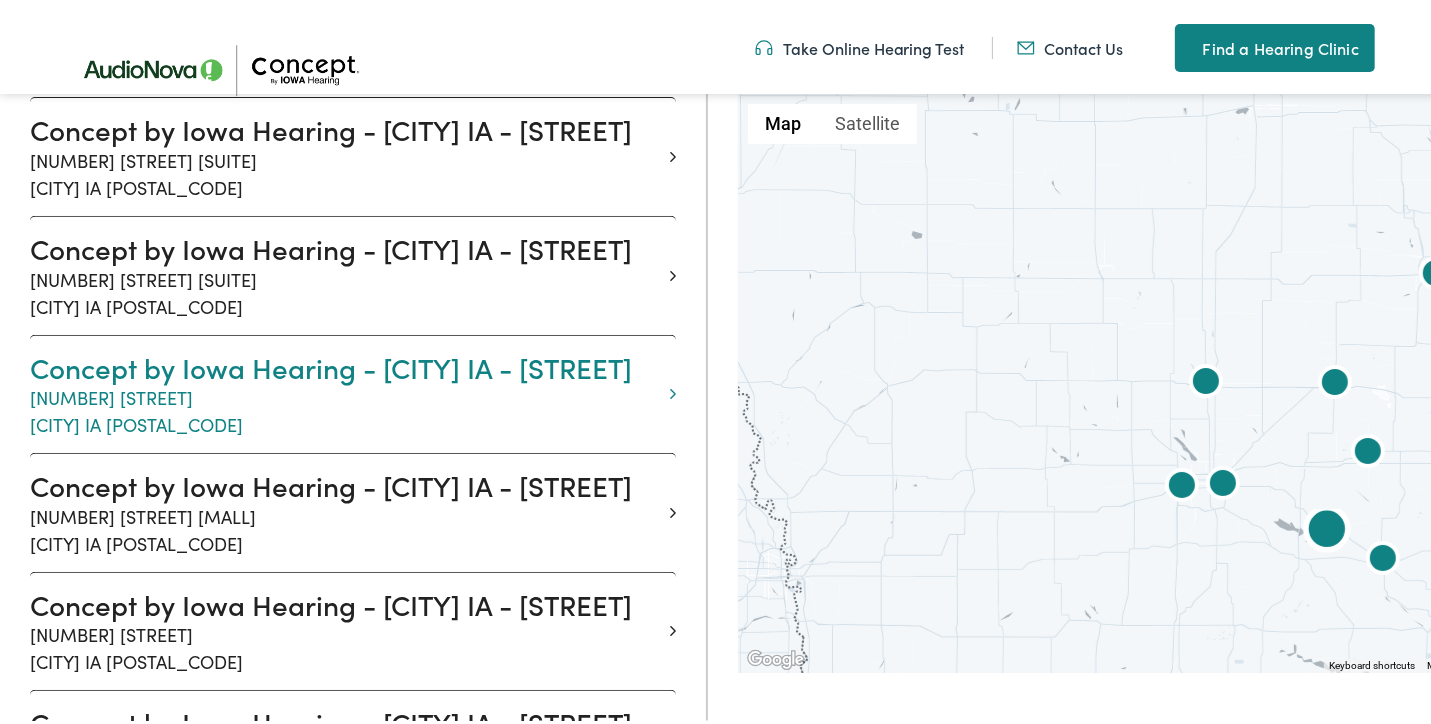 click on "[NUMBER] [STREET]  [CITY] [STATE] [POSTAL_CODE]" at bounding box center (345, 407) 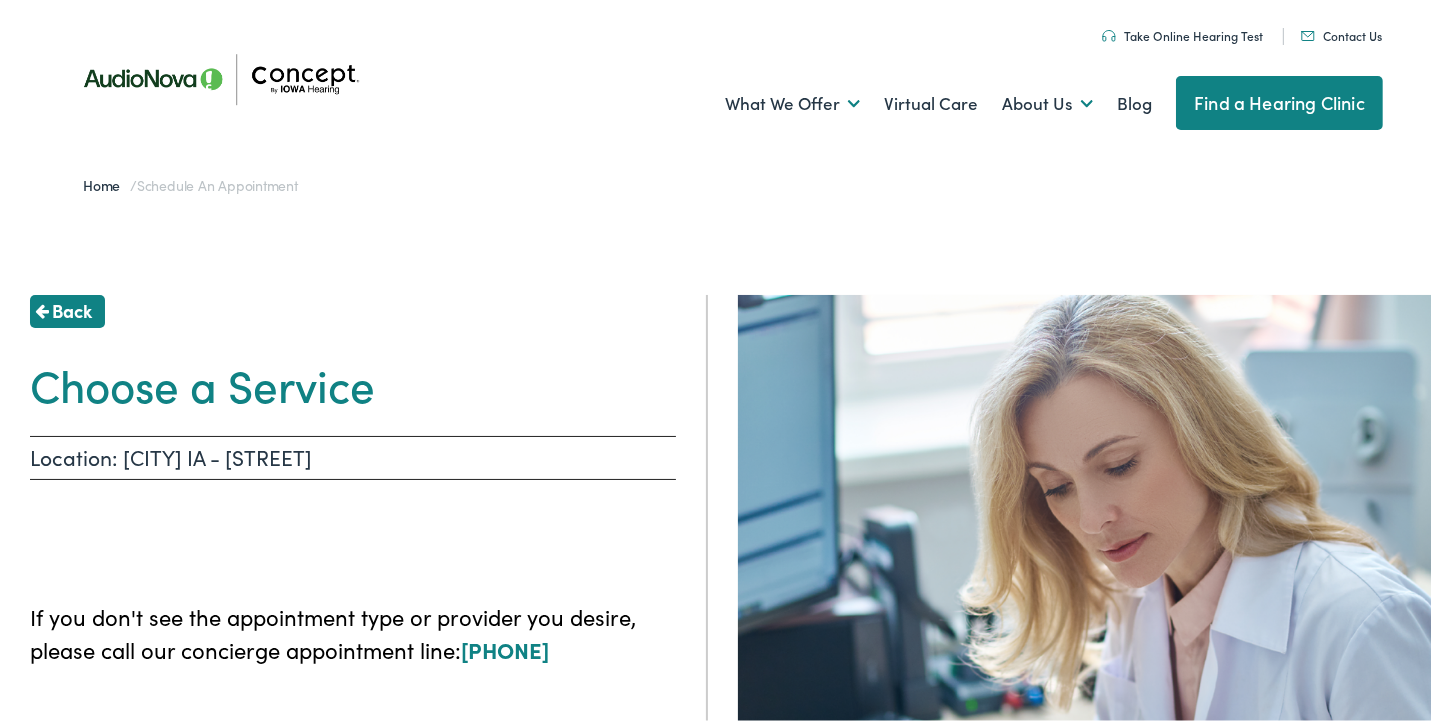 scroll, scrollTop: 0, scrollLeft: 0, axis: both 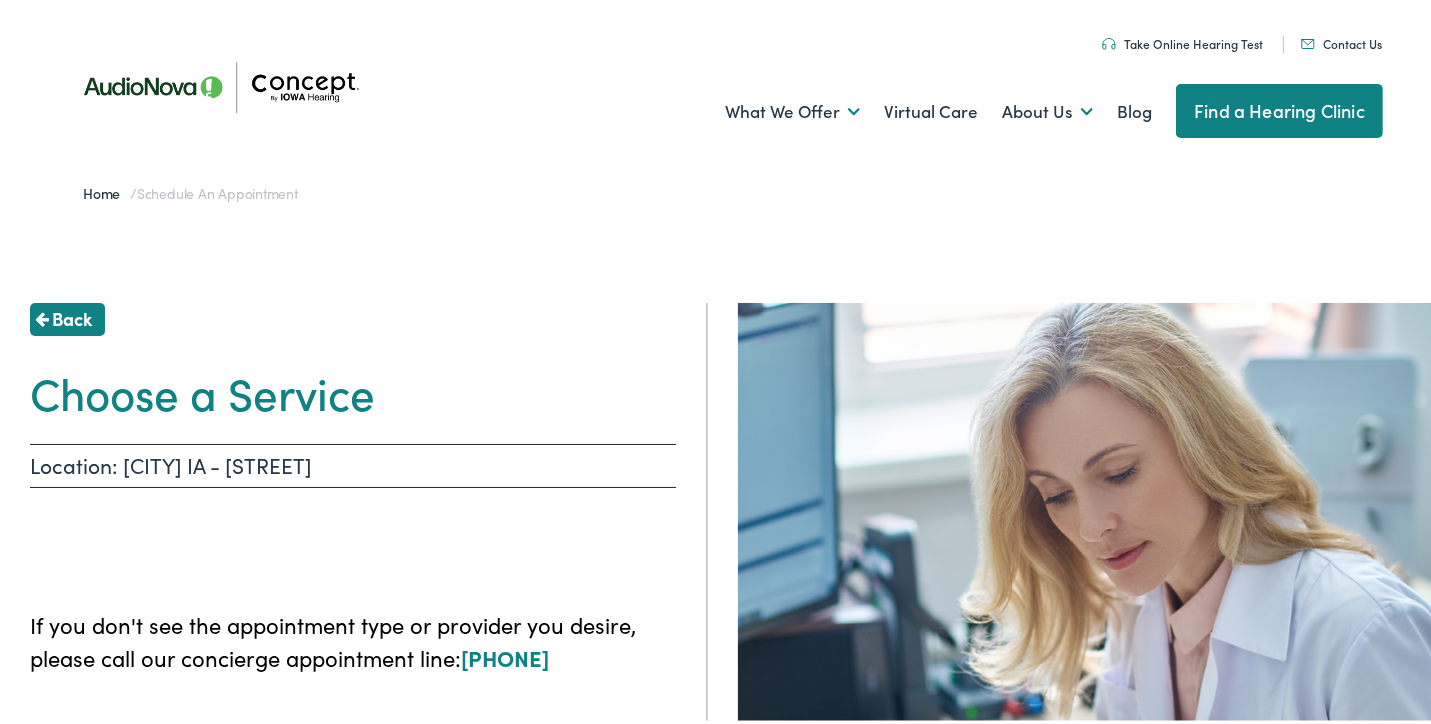 click on "Location: [CITY] [STATE] - W [NUMBER]" at bounding box center [353, 462] 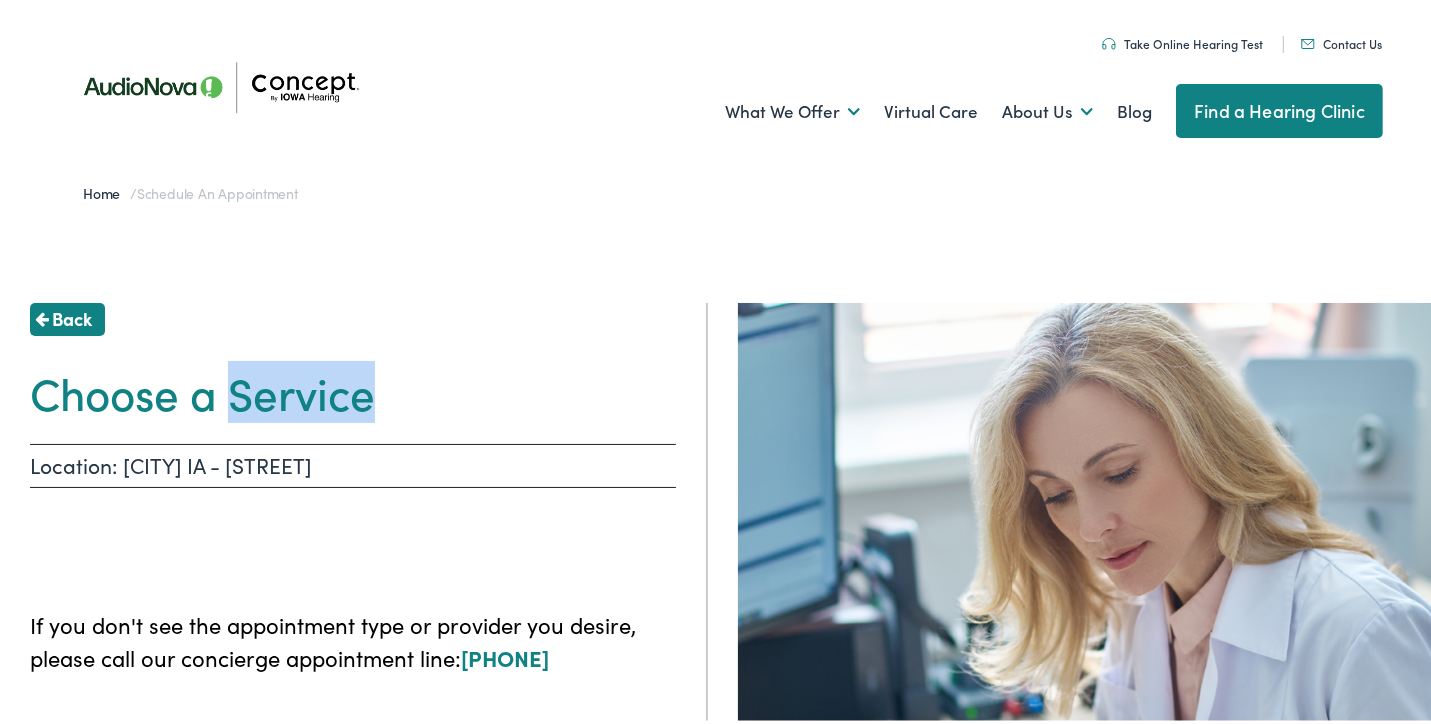 click on "Choose a Service" at bounding box center (353, 388) 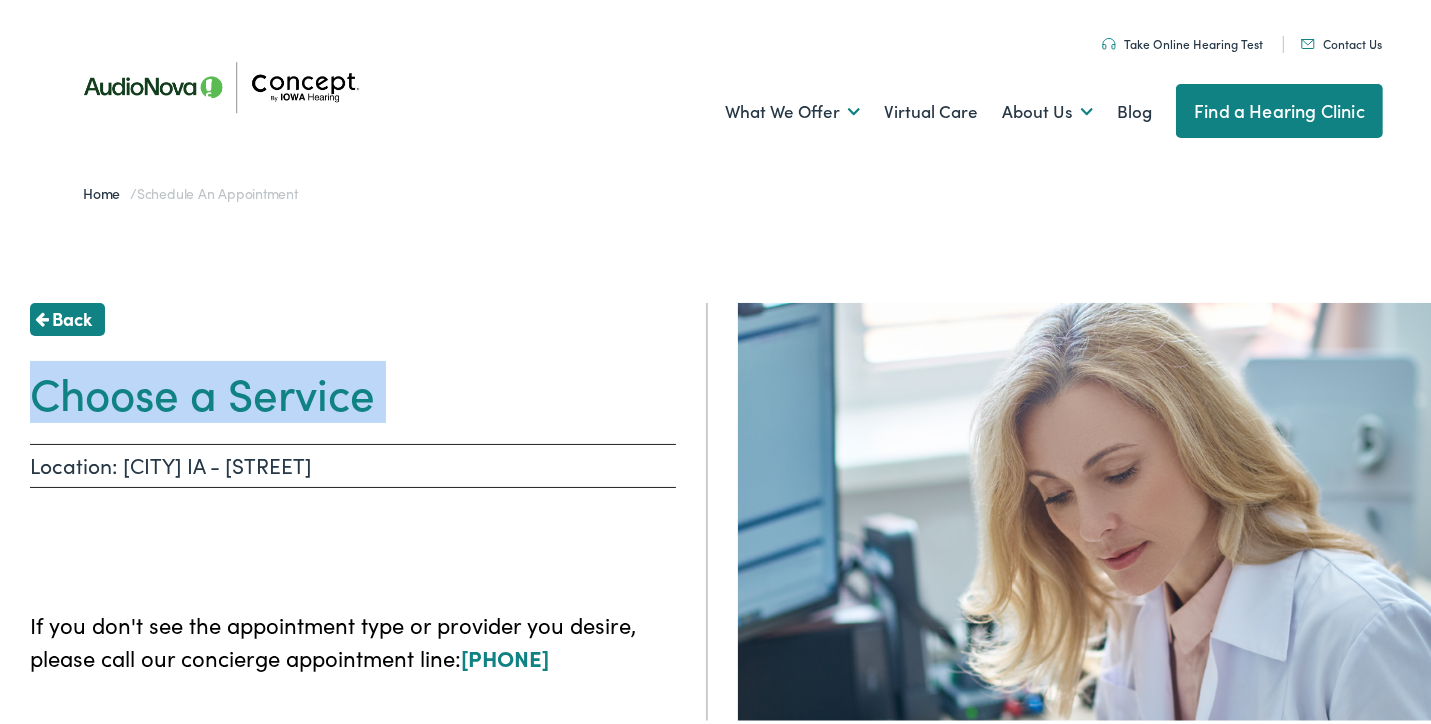 click on "Choose a Service" at bounding box center (353, 388) 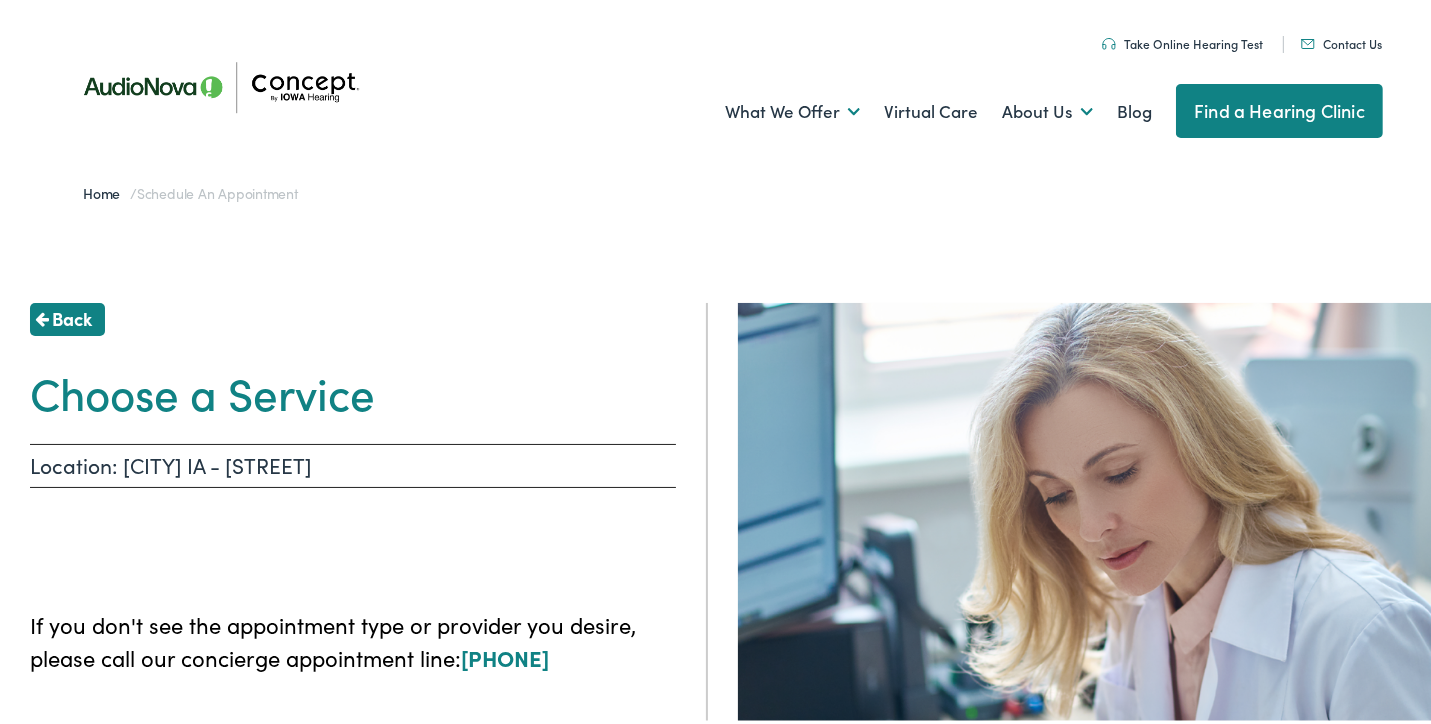 drag, startPoint x: 303, startPoint y: 395, endPoint x: 205, endPoint y: 323, distance: 121.60592 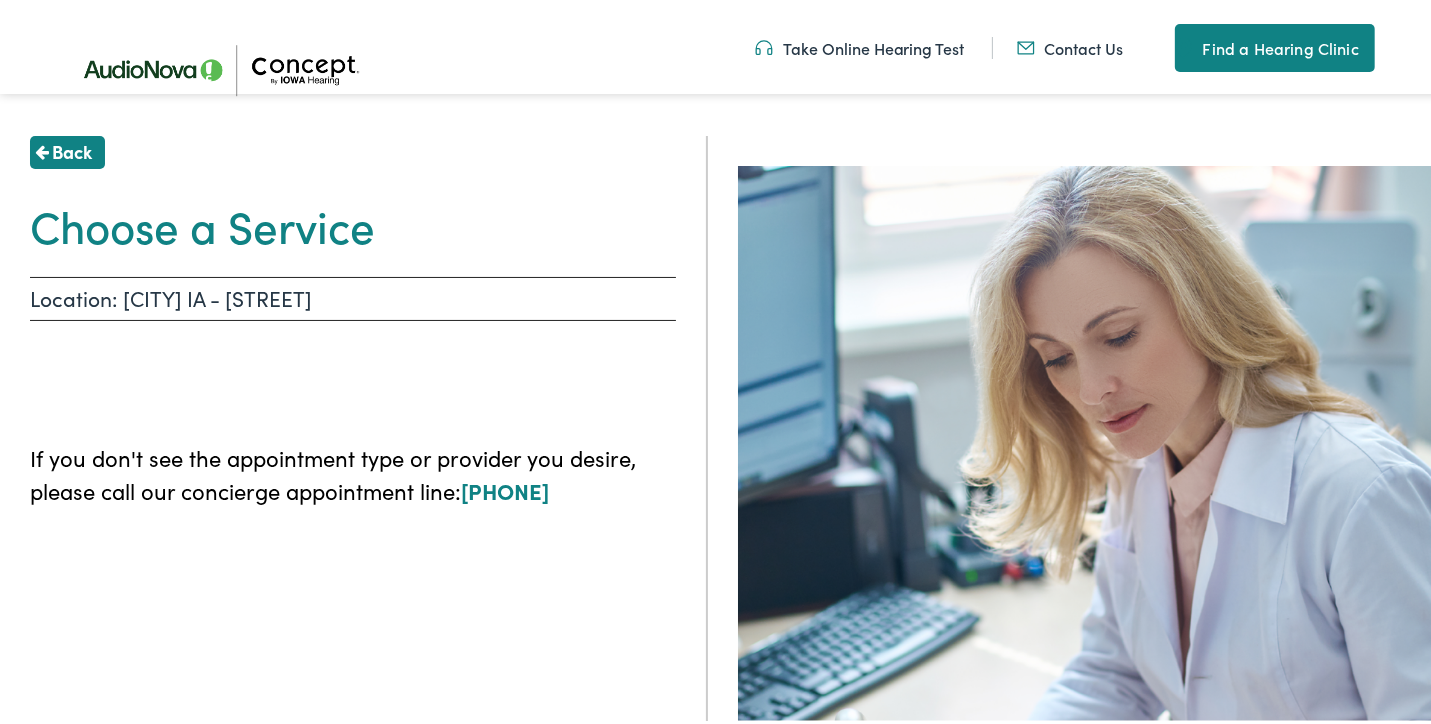 scroll, scrollTop: 88, scrollLeft: 0, axis: vertical 